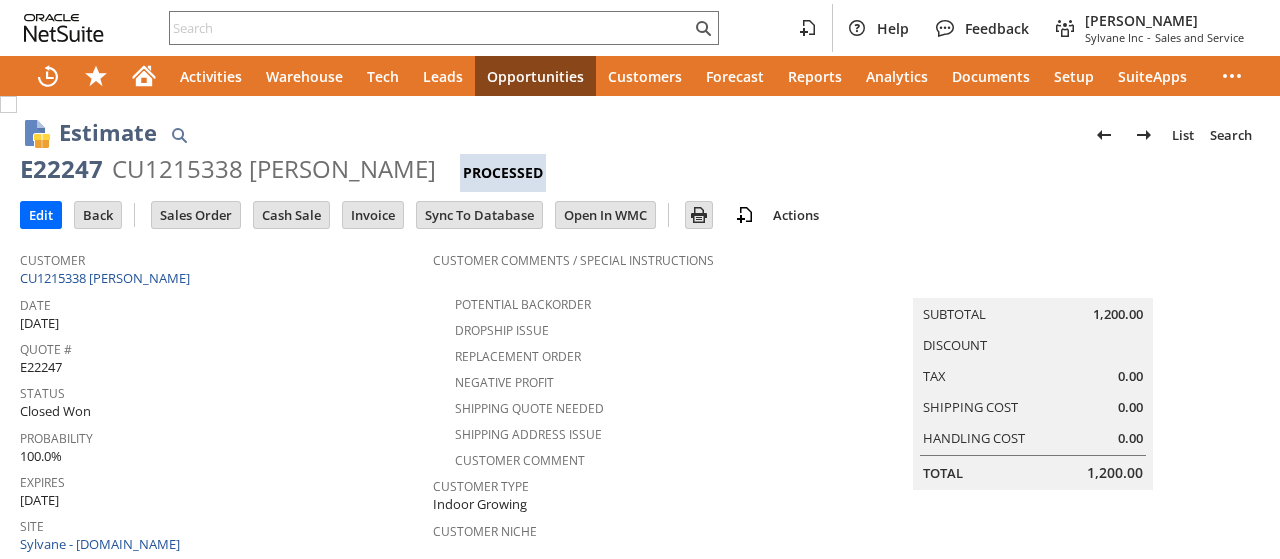 scroll, scrollTop: 0, scrollLeft: 0, axis: both 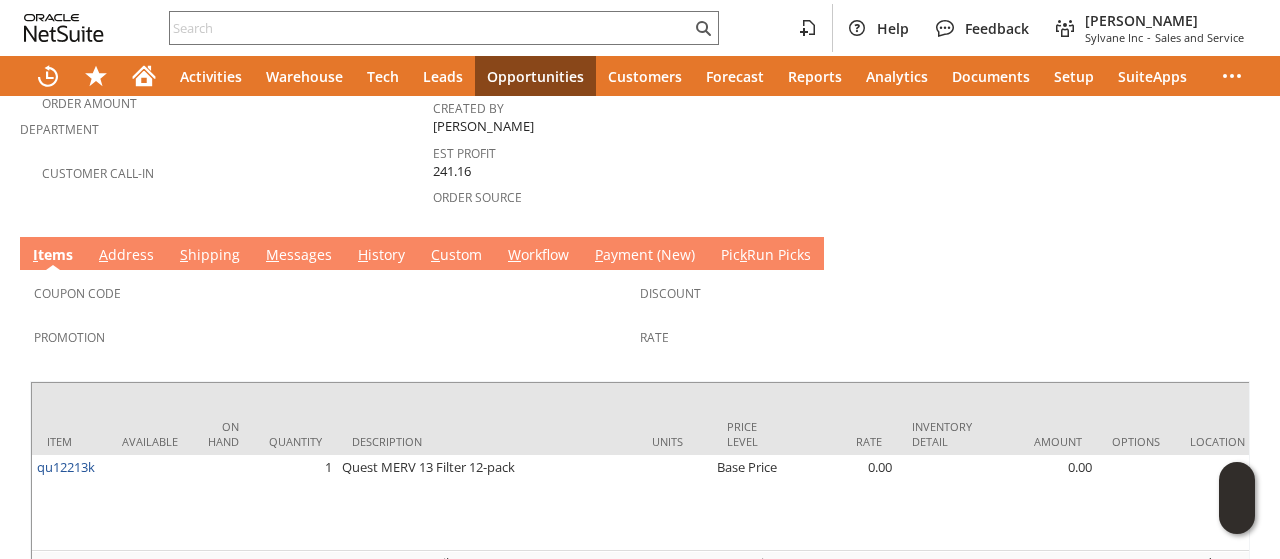 click on "A ddress" at bounding box center [126, 256] 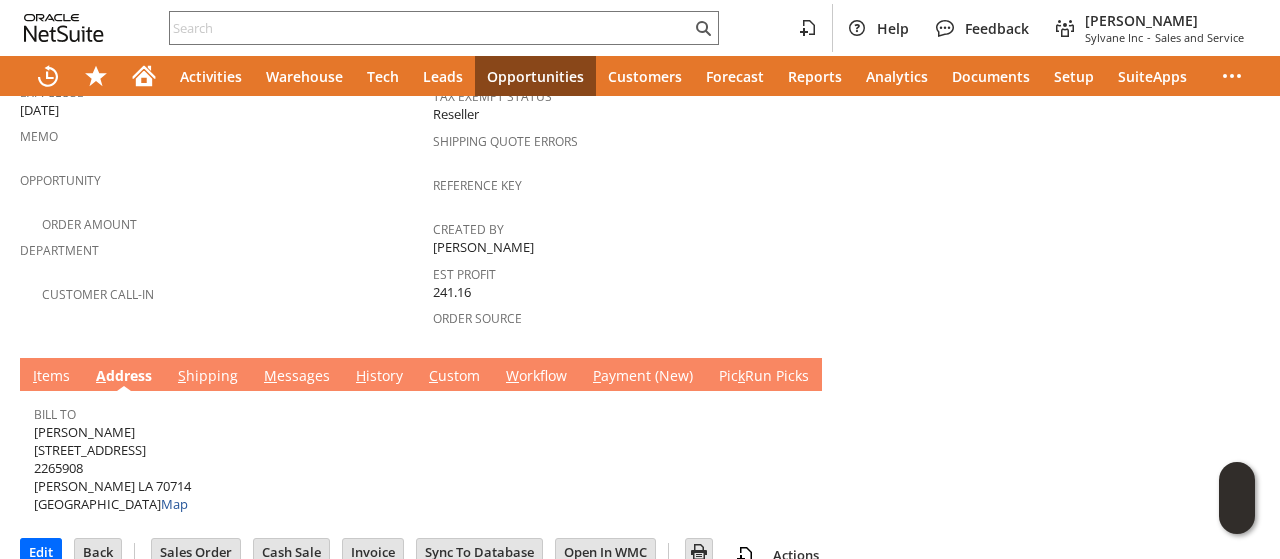 click on "I tems" at bounding box center (51, 377) 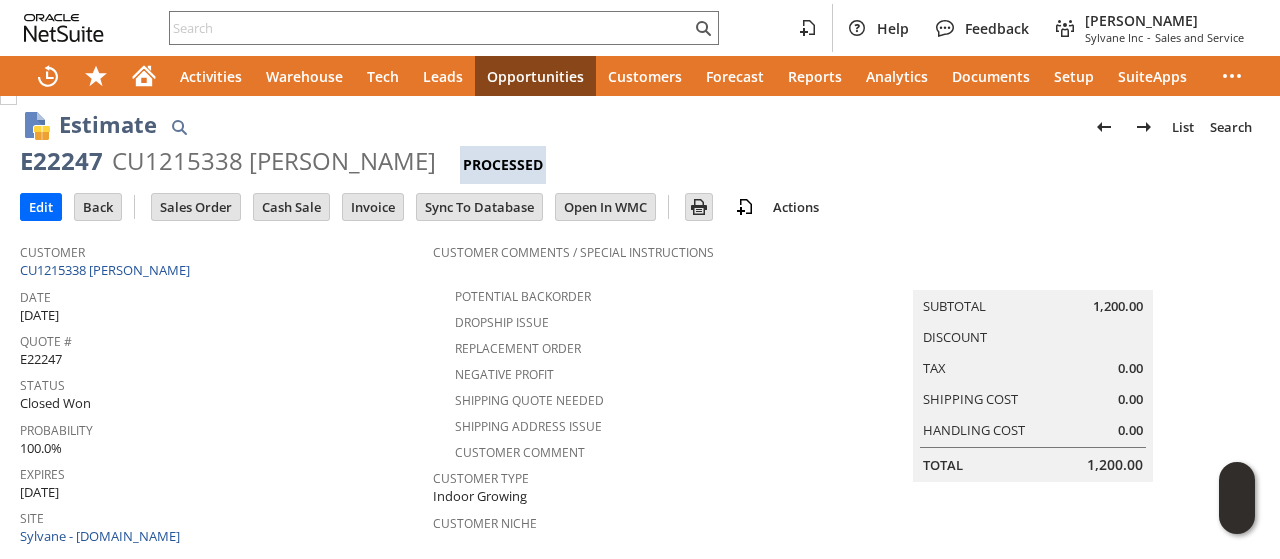 scroll, scrollTop: 0, scrollLeft: 0, axis: both 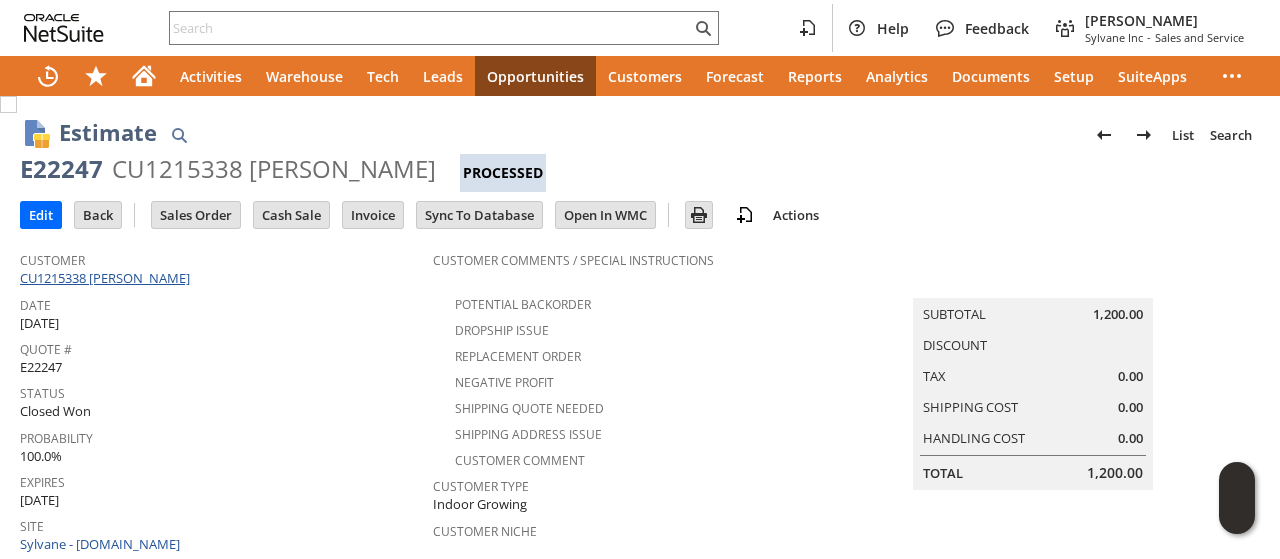 click on "CU1215338 Shanacei Anderson" at bounding box center (107, 278) 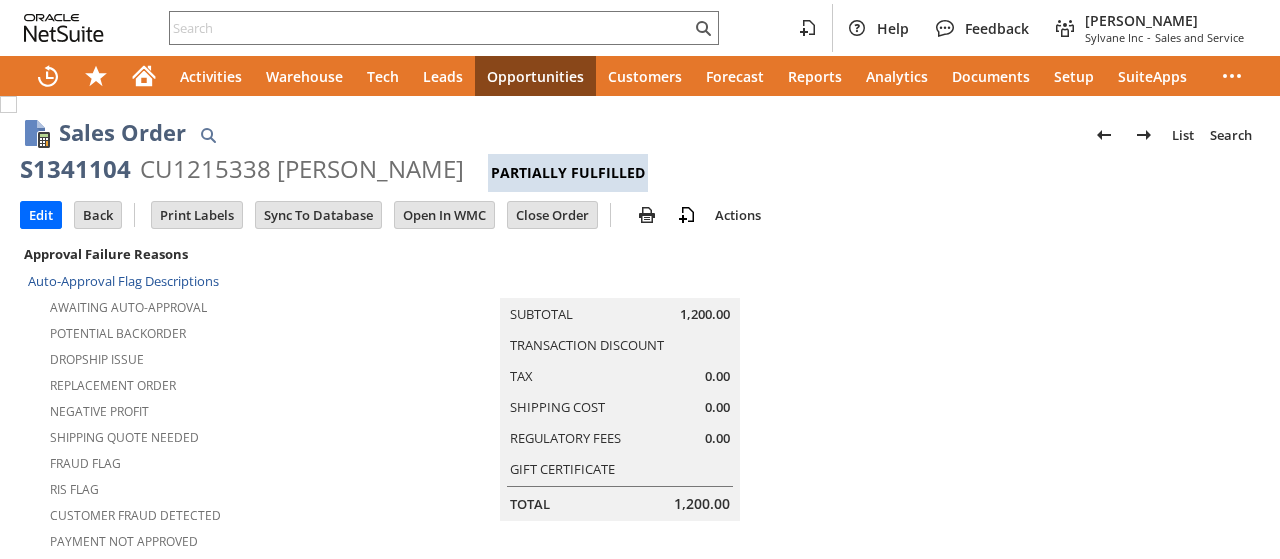 scroll, scrollTop: 0, scrollLeft: 0, axis: both 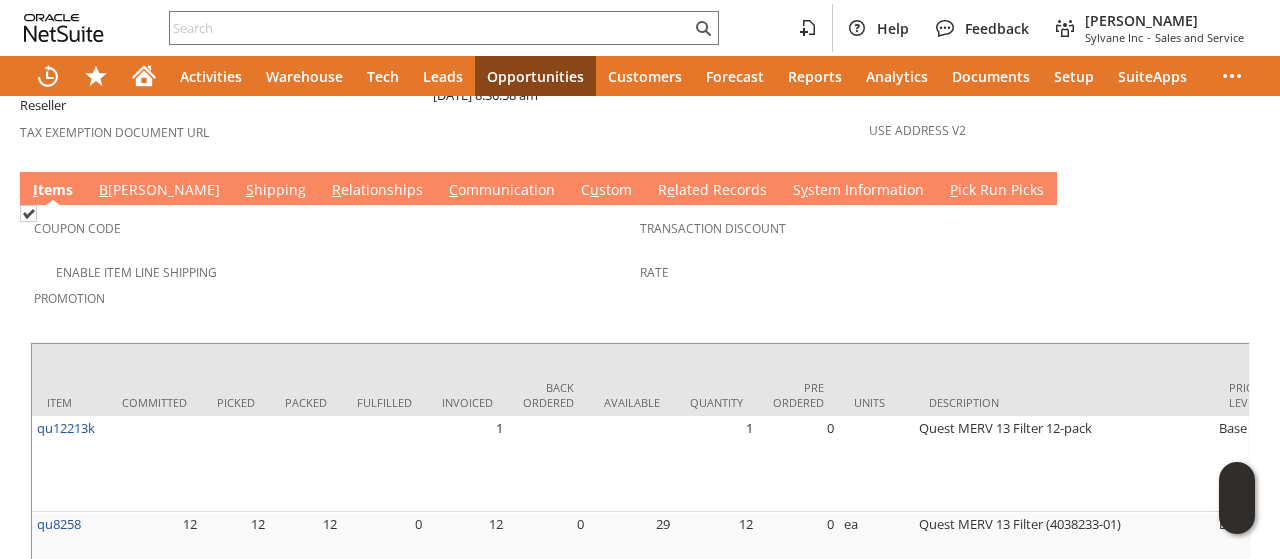 click on "S y stem Information" at bounding box center [858, 191] 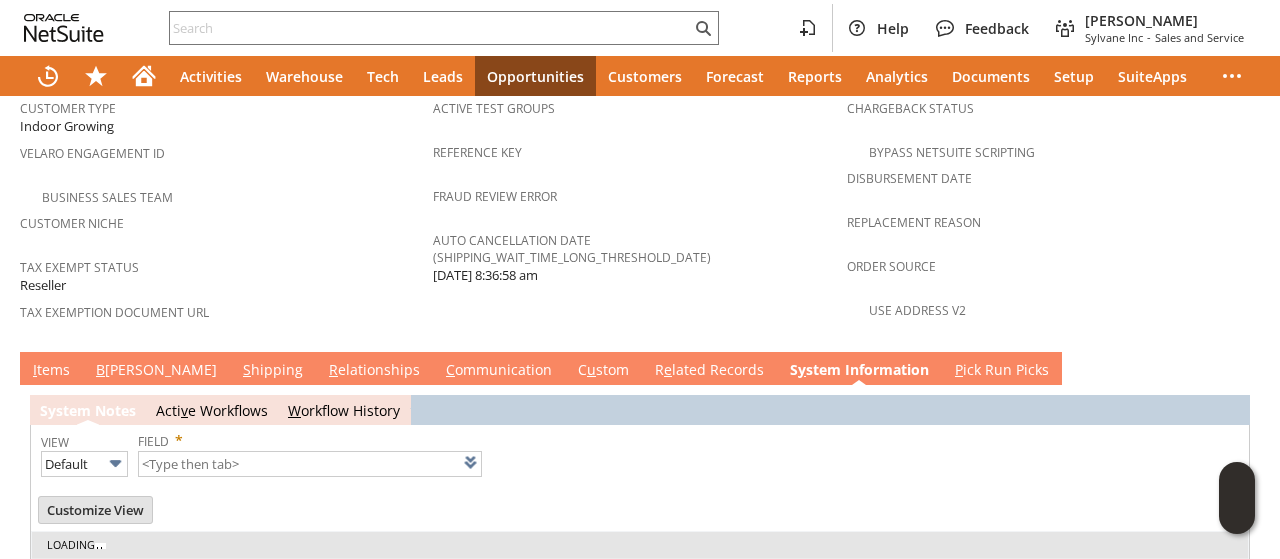 type on "1 to 25 of 79" 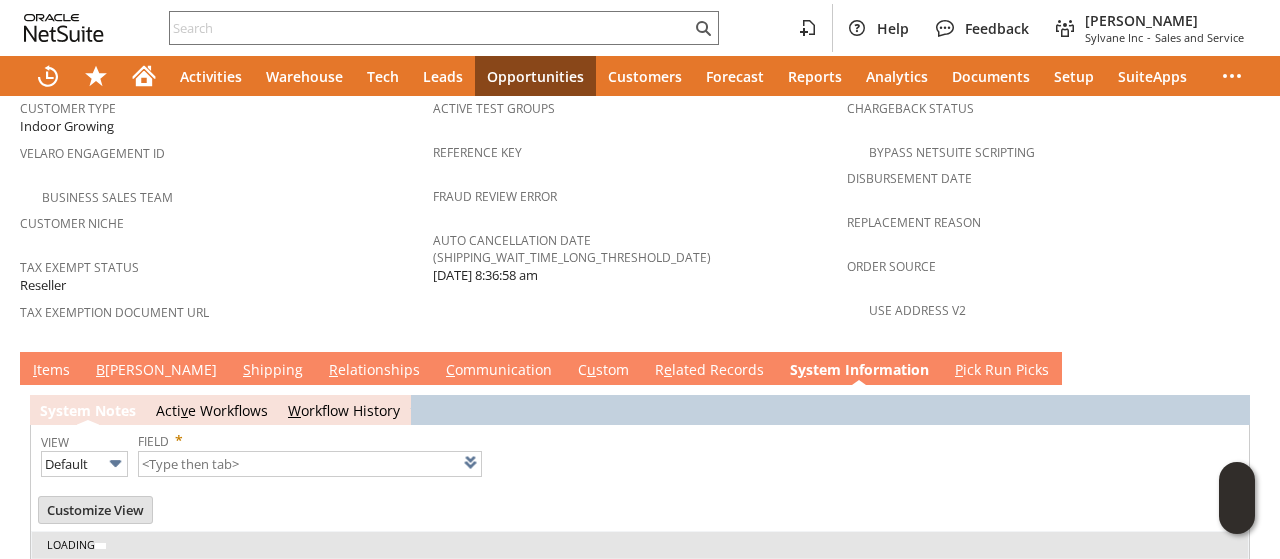 scroll, scrollTop: 1500, scrollLeft: 0, axis: vertical 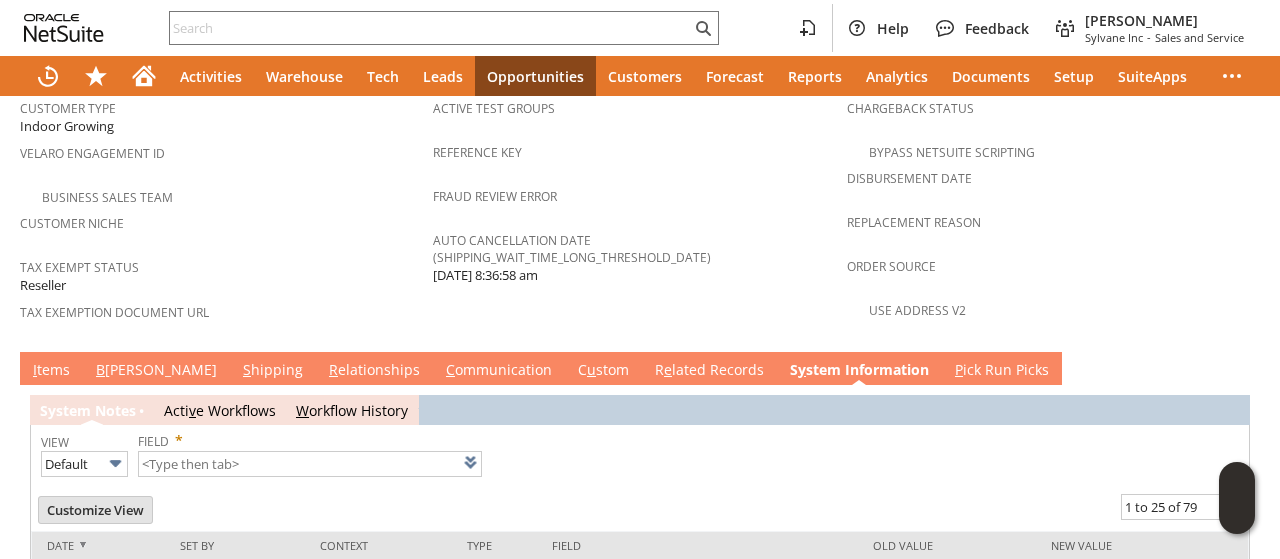 click on "I tems" at bounding box center (51, 371) 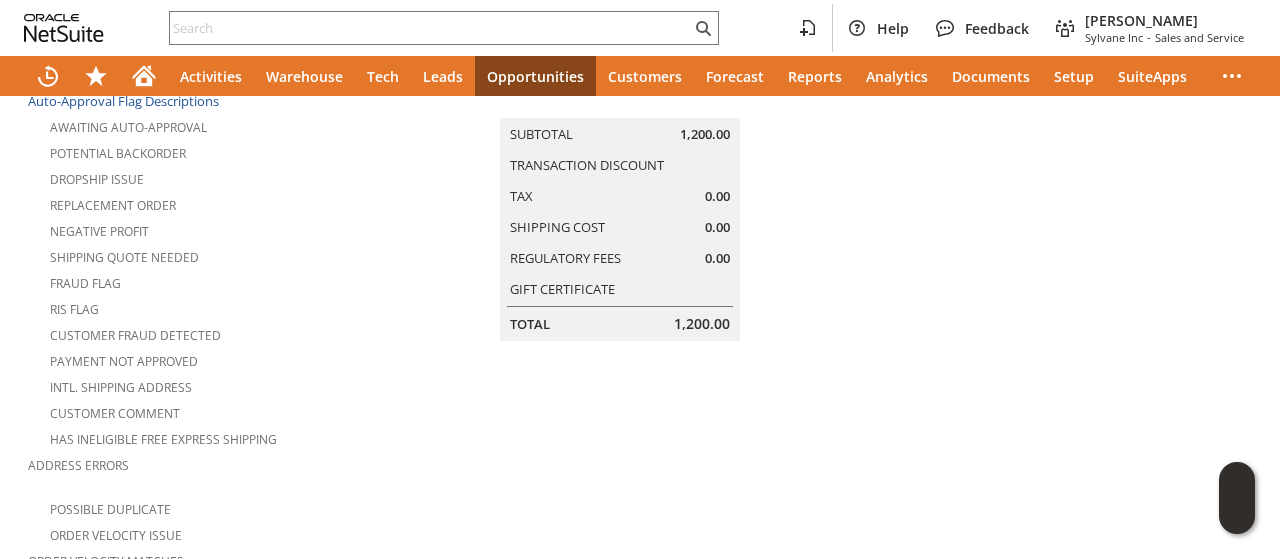 scroll, scrollTop: 0, scrollLeft: 0, axis: both 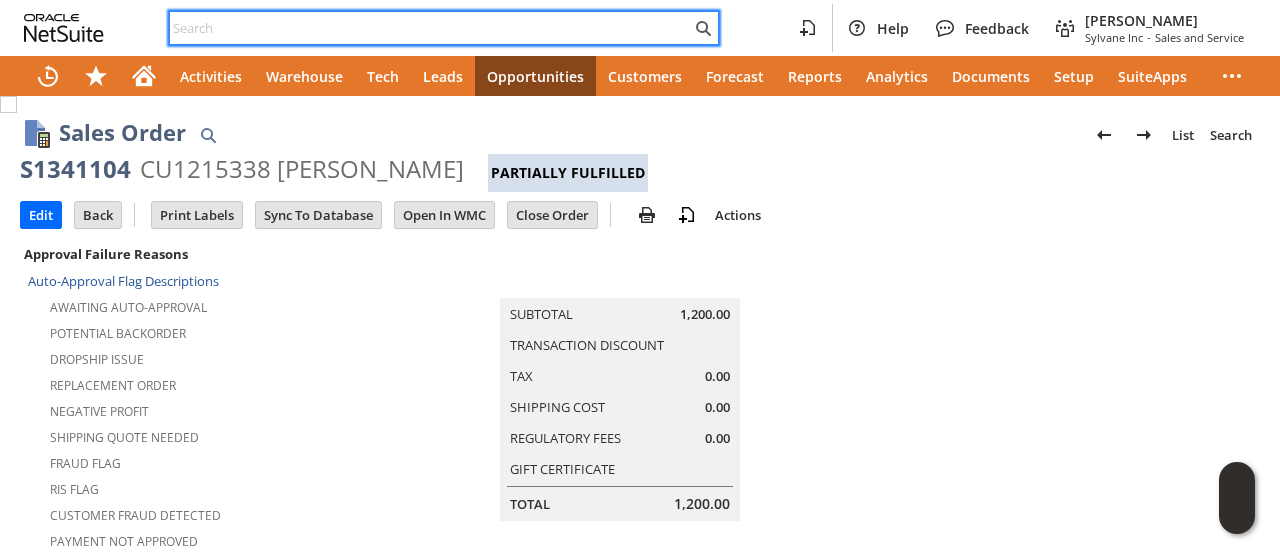 paste on "7632274802" 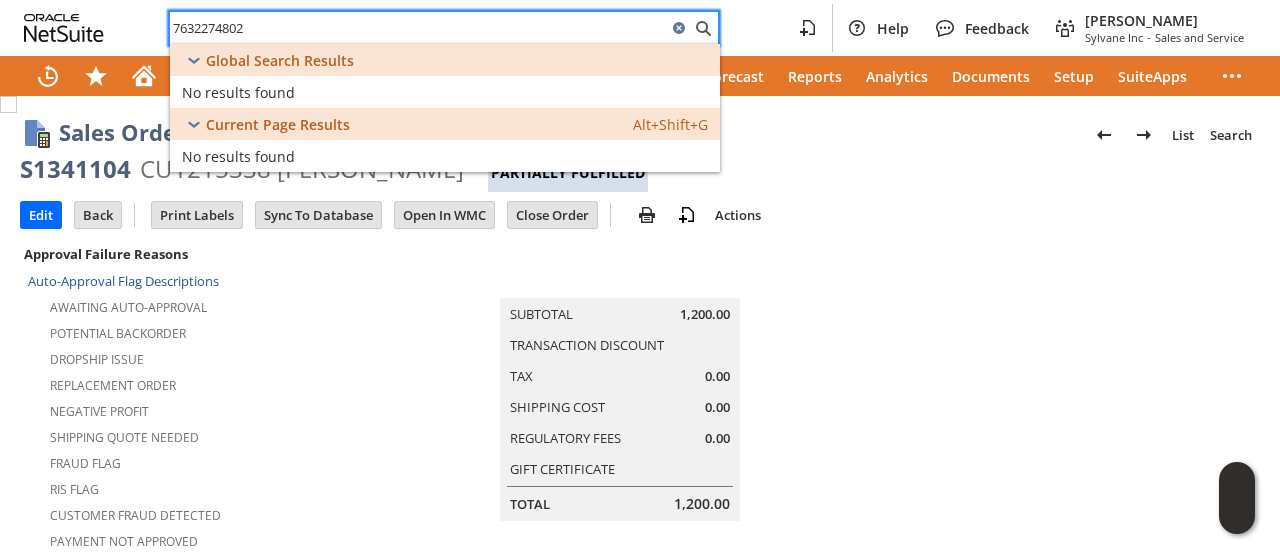 click on "7632274802" at bounding box center (418, 28) 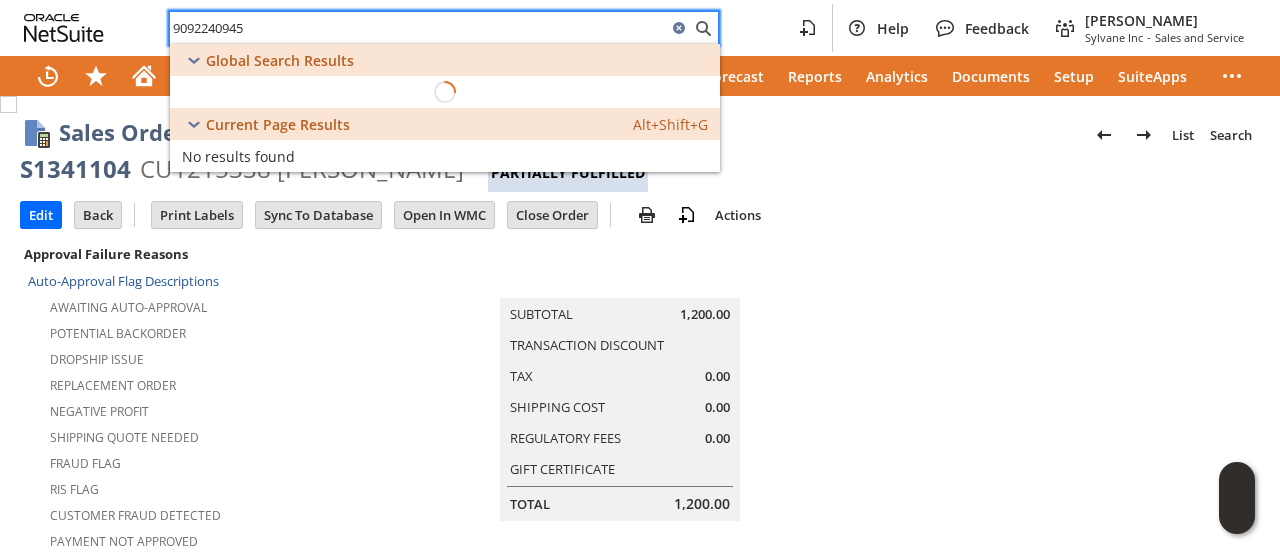 type on "9092240945" 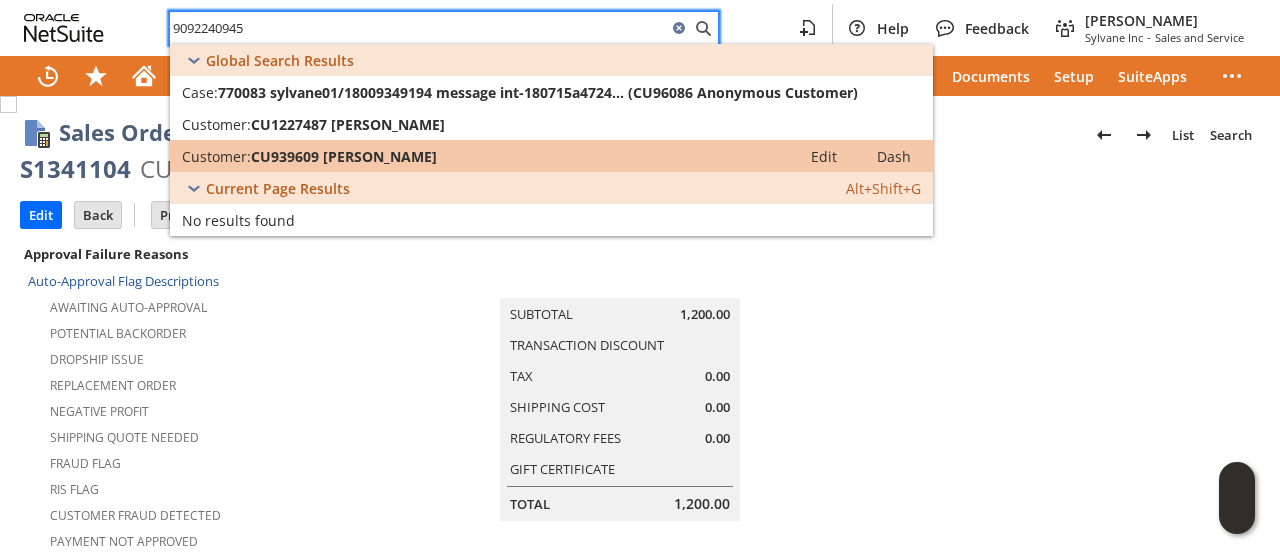 click on "CU939609 Gary Hummel" at bounding box center (344, 156) 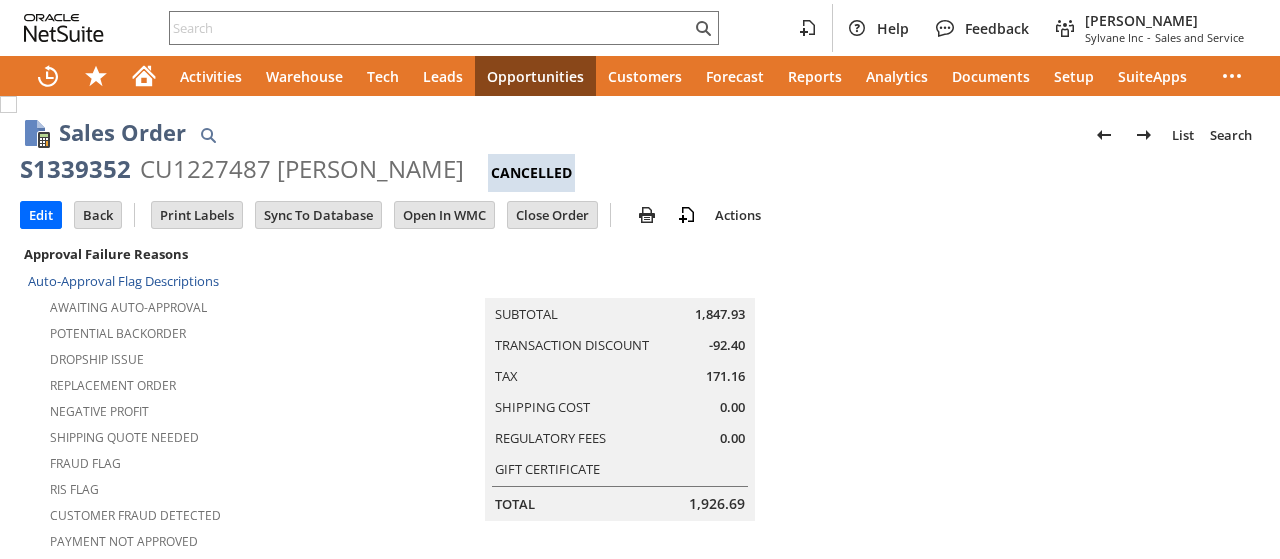 scroll, scrollTop: 0, scrollLeft: 0, axis: both 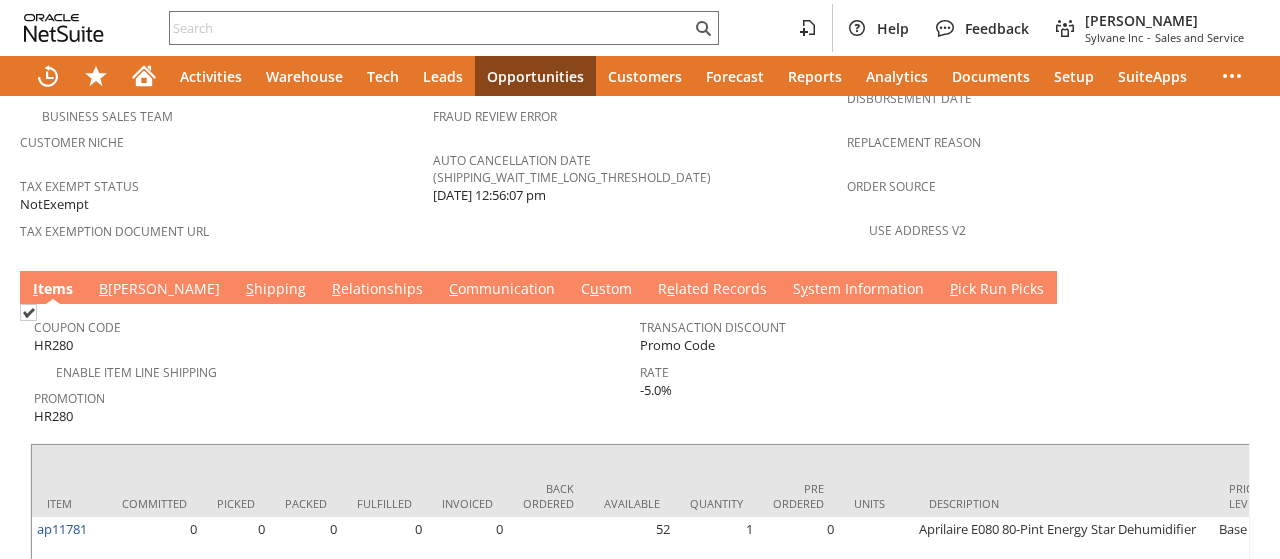 click on "S y stem Information" at bounding box center [858, 290] 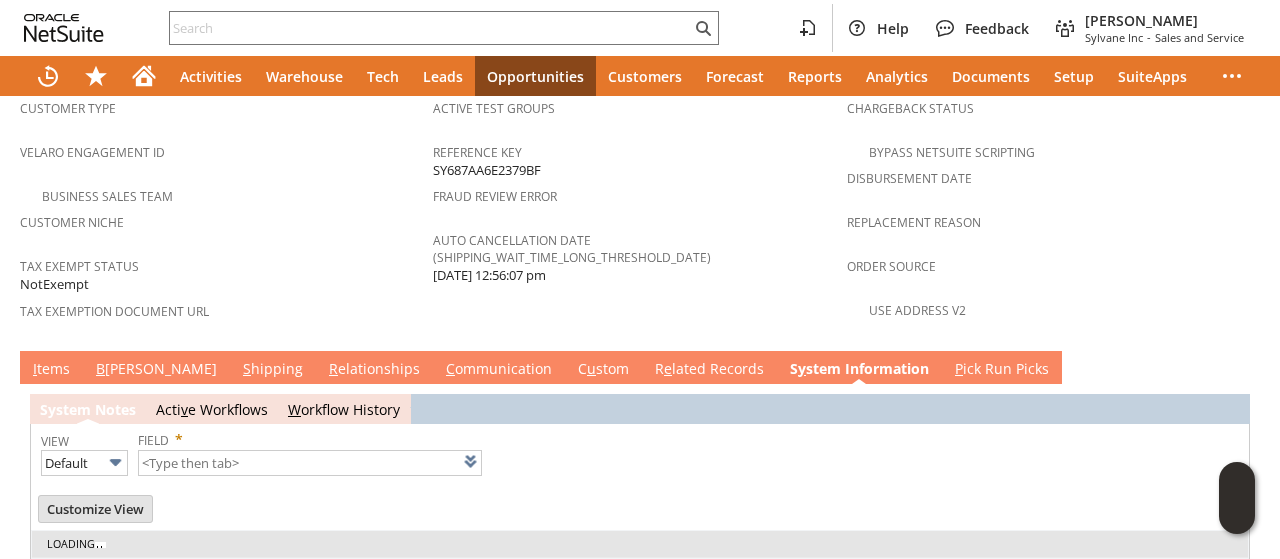 type on "1 to 25 of 99" 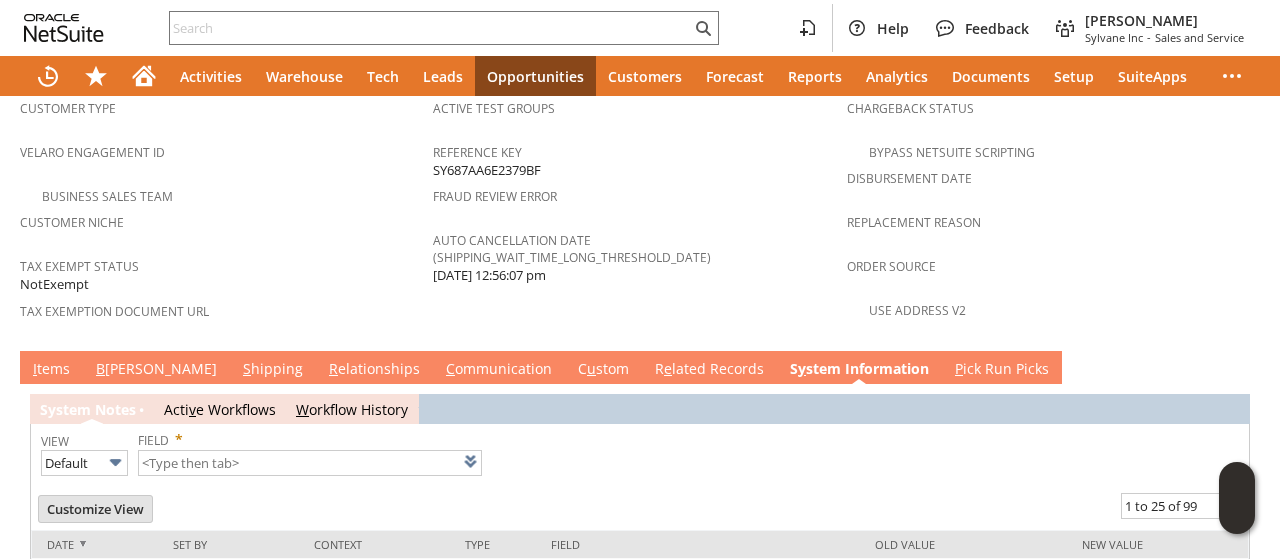 scroll, scrollTop: 1400, scrollLeft: 0, axis: vertical 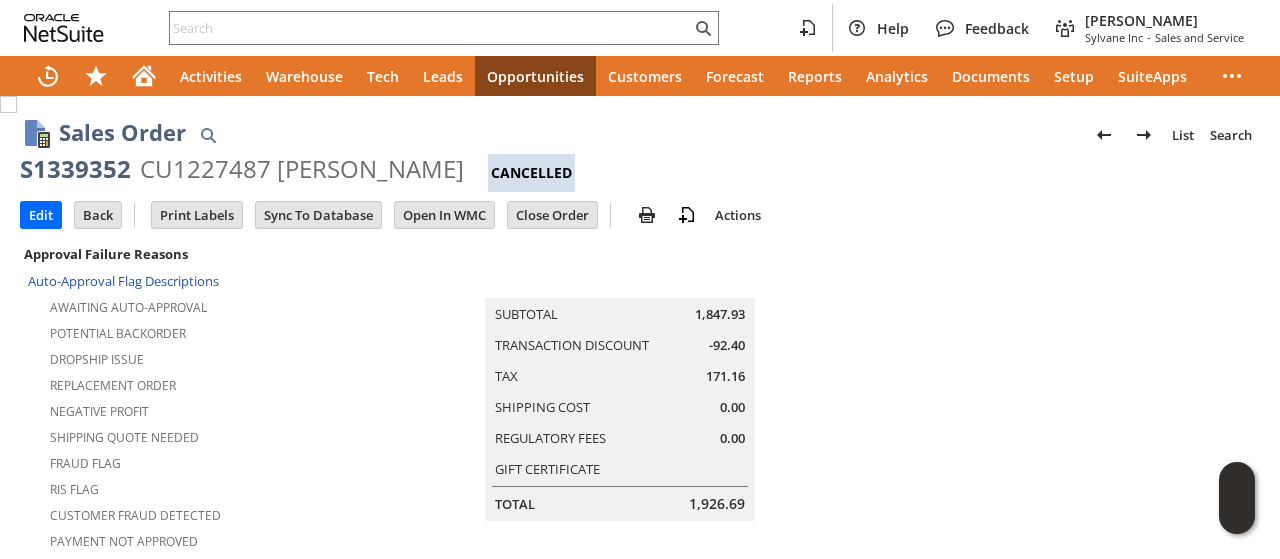 click at bounding box center [1053, 545] 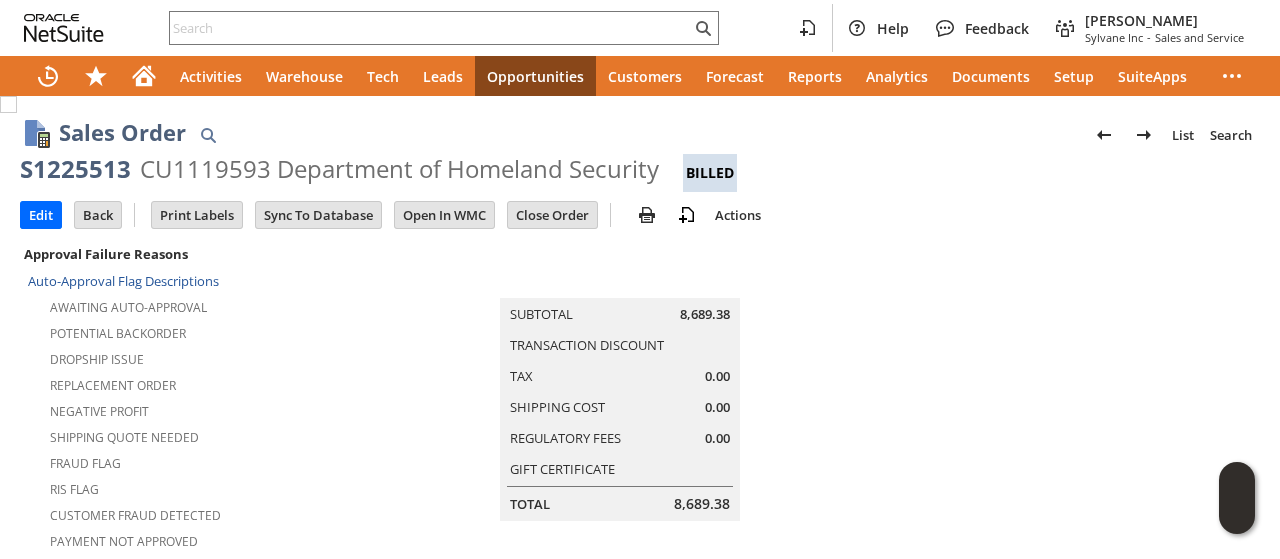 scroll, scrollTop: 0, scrollLeft: 0, axis: both 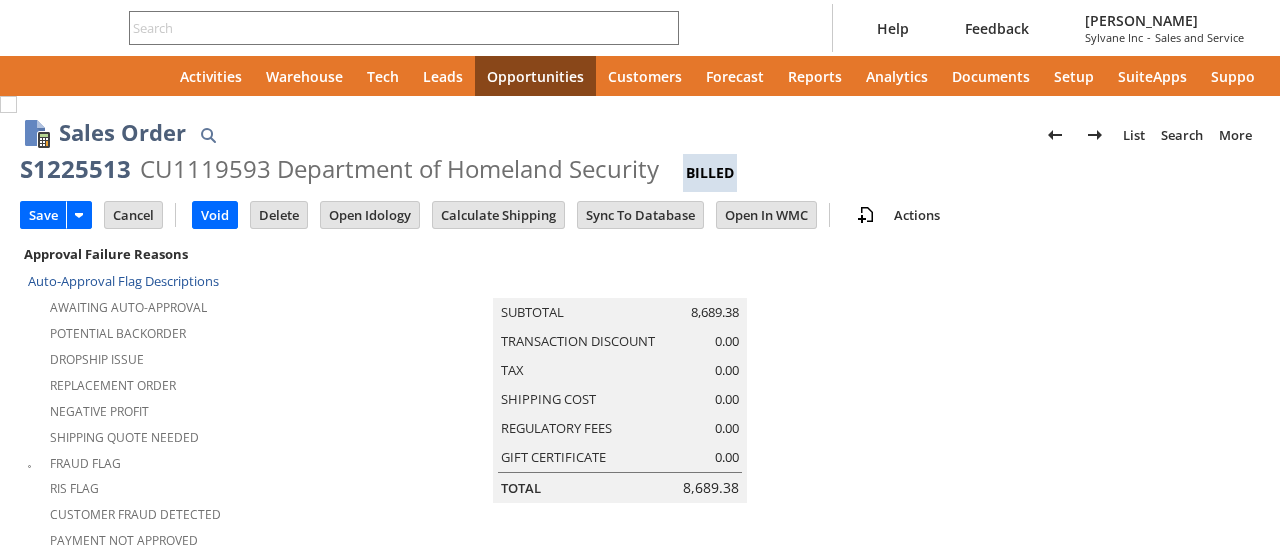 type on "Intelligent Recommendations¹⁰" 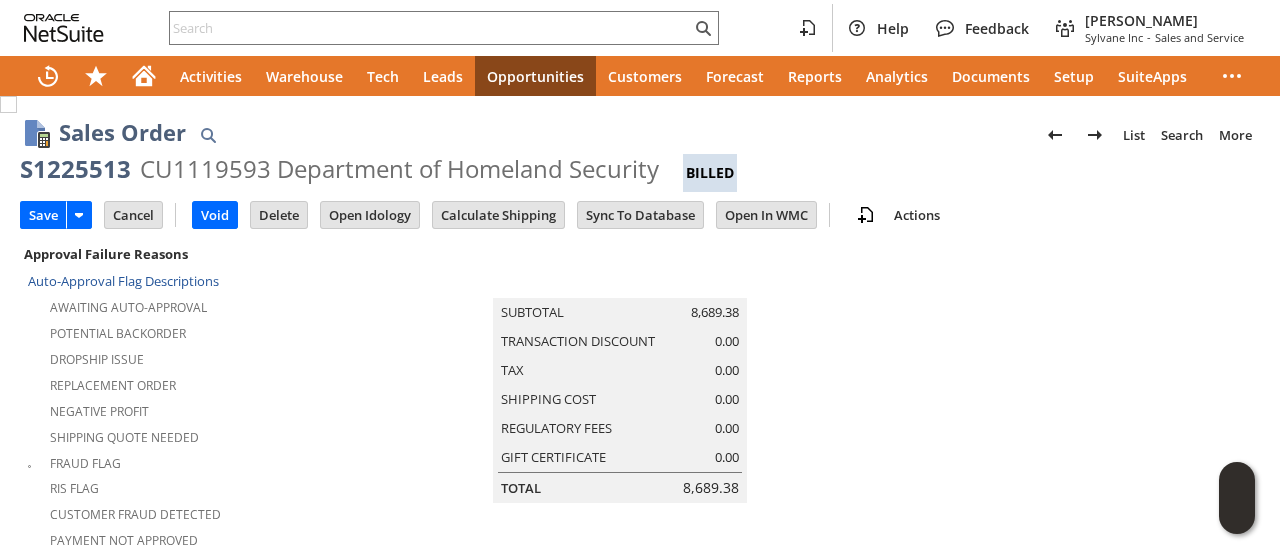 scroll, scrollTop: 0, scrollLeft: 0, axis: both 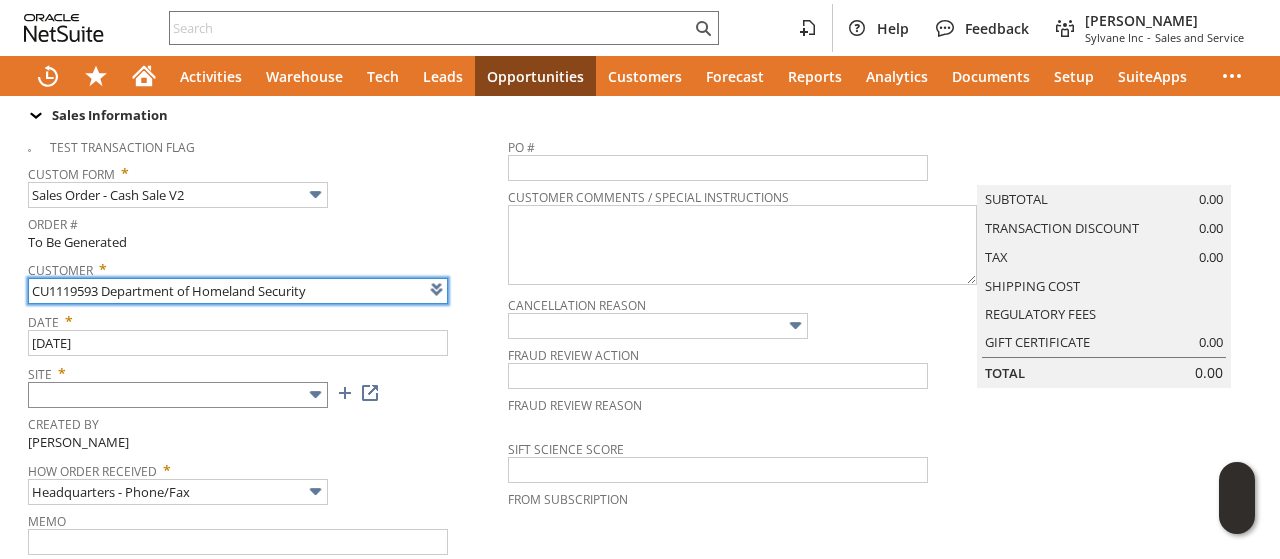 click at bounding box center [178, 395] 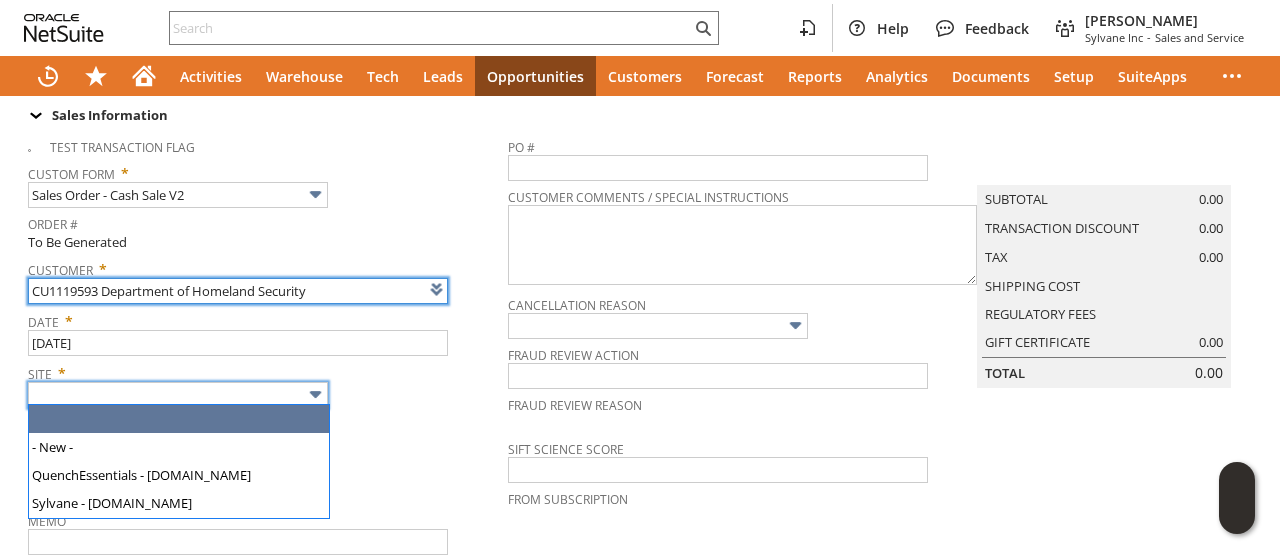 type on "Intelligent Recommendations ⁰" 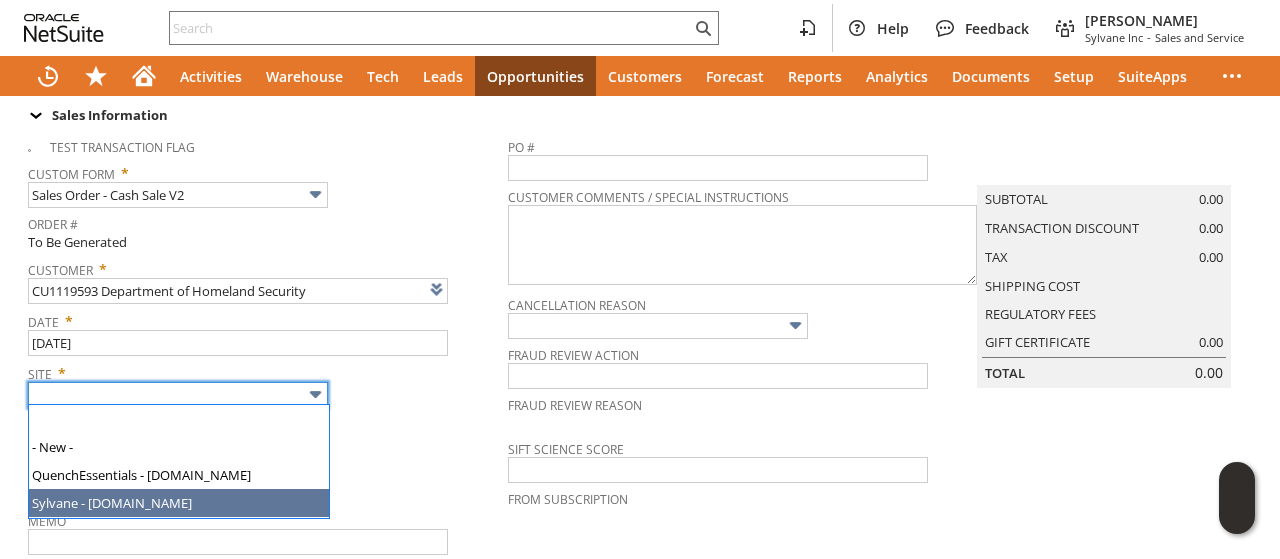 type on "Sylvane - [DOMAIN_NAME]" 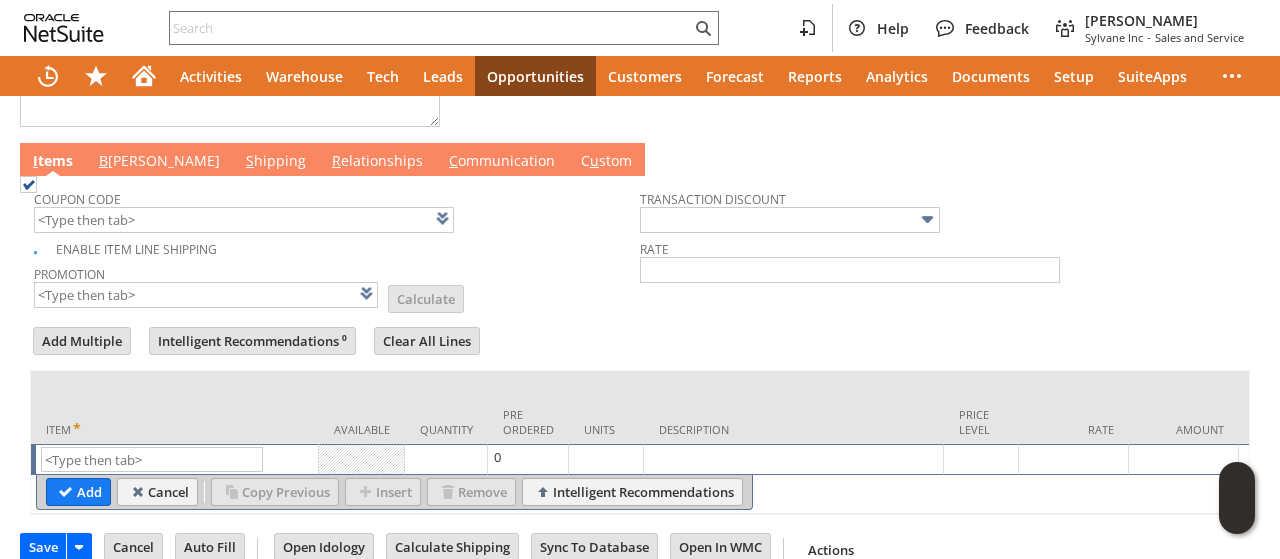 scroll, scrollTop: 1038, scrollLeft: 0, axis: vertical 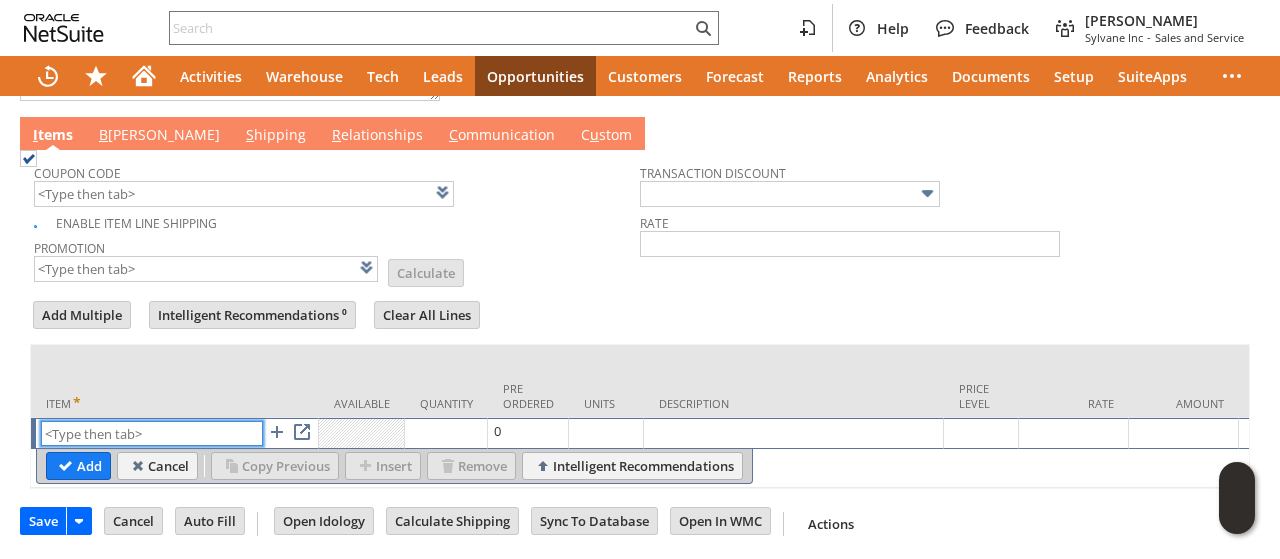 paste on "dr911" 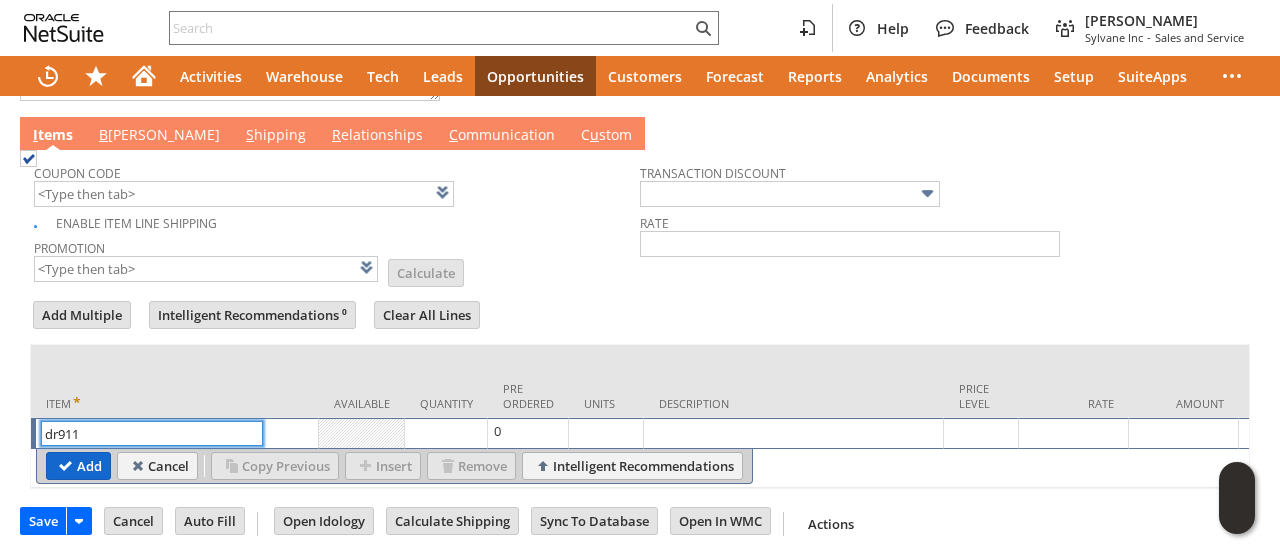 type on "dr911" 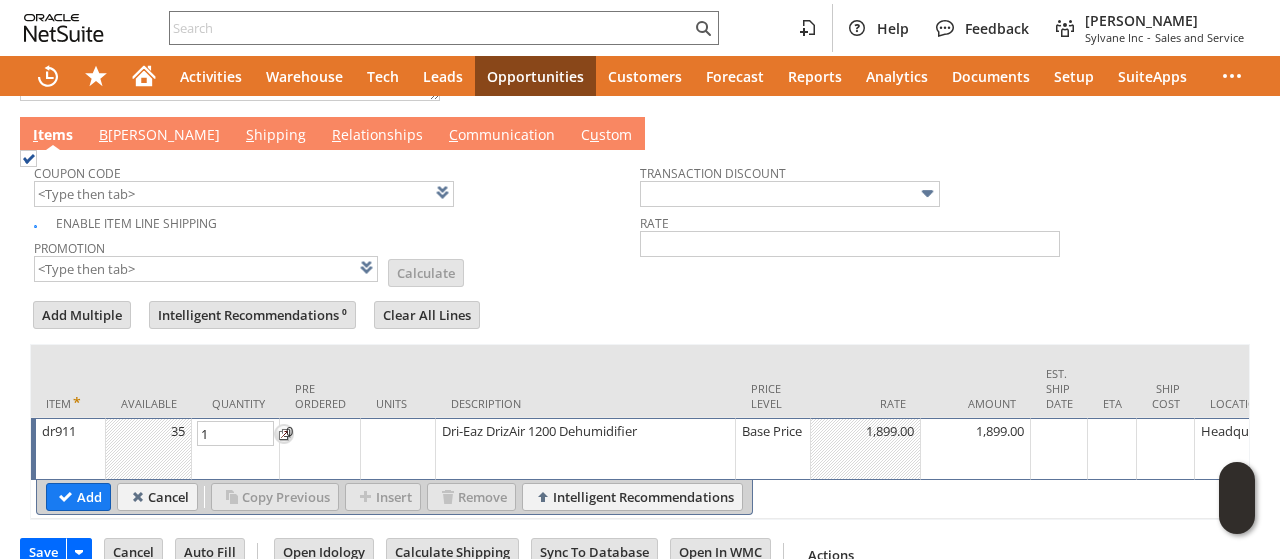 type on "5" 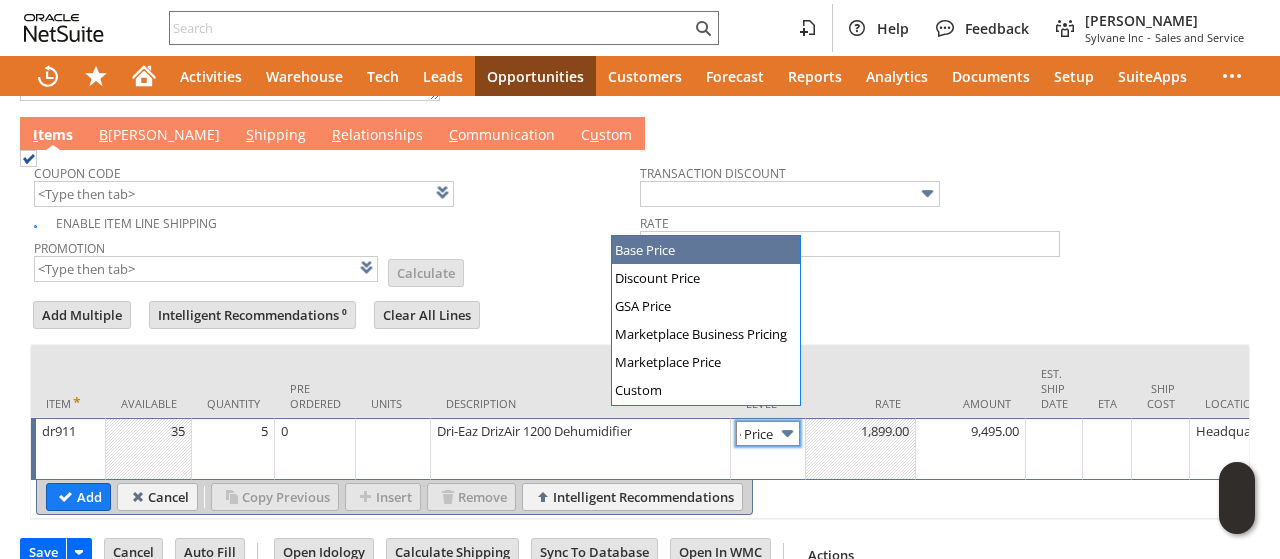 click on "Base Price" at bounding box center (768, 433) 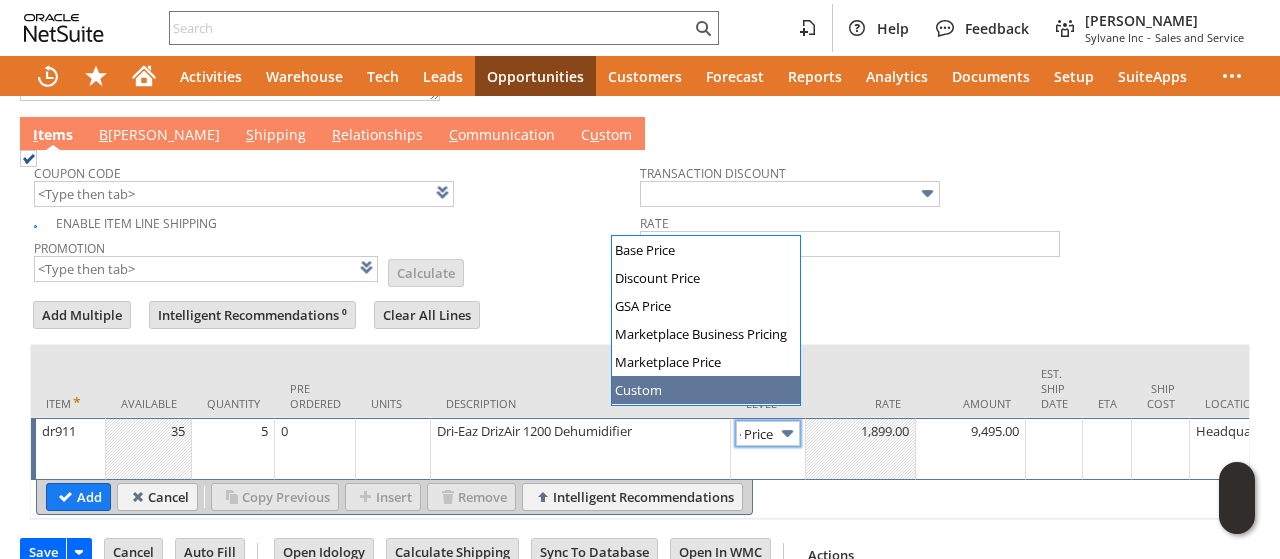 type on "Custom" 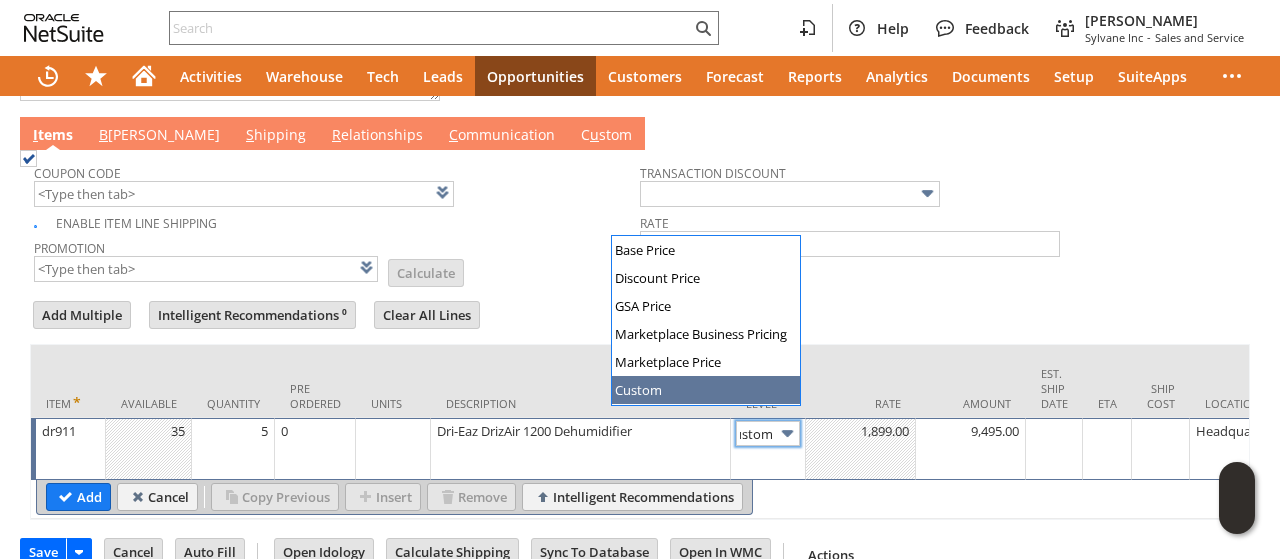 scroll, scrollTop: 0, scrollLeft: 12, axis: horizontal 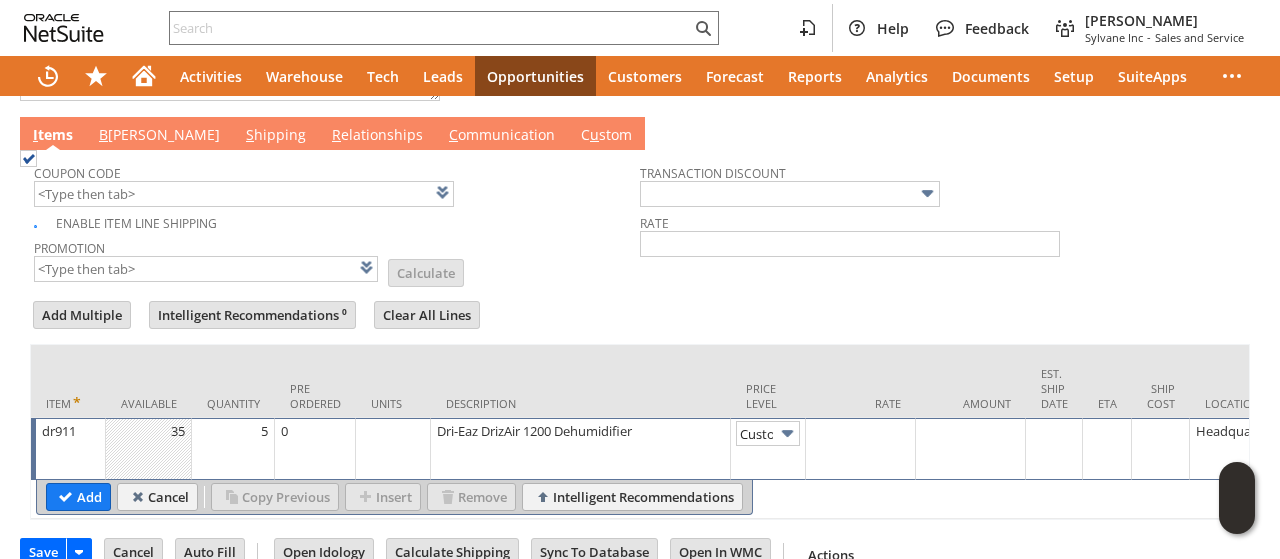 click at bounding box center [860, 431] 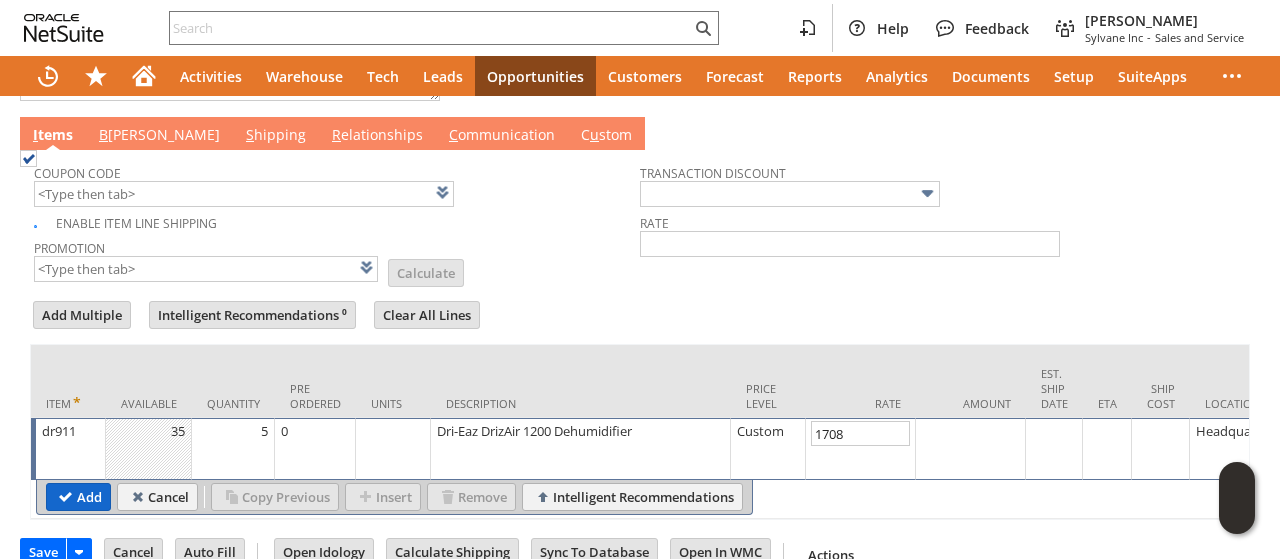type on "1,708.00" 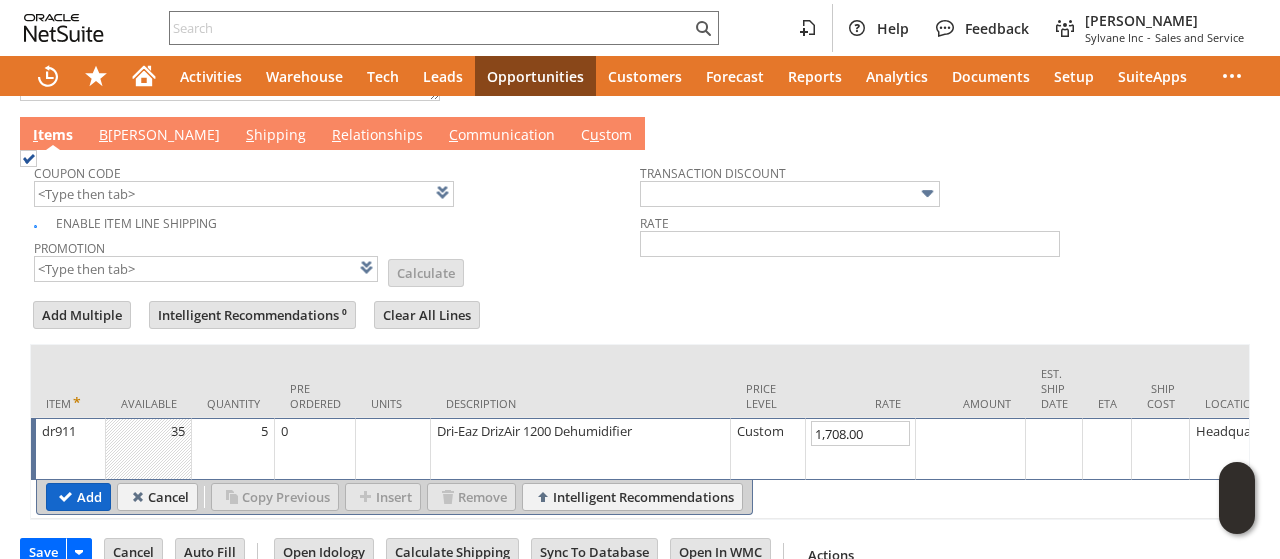 click on "Add" at bounding box center [78, 497] 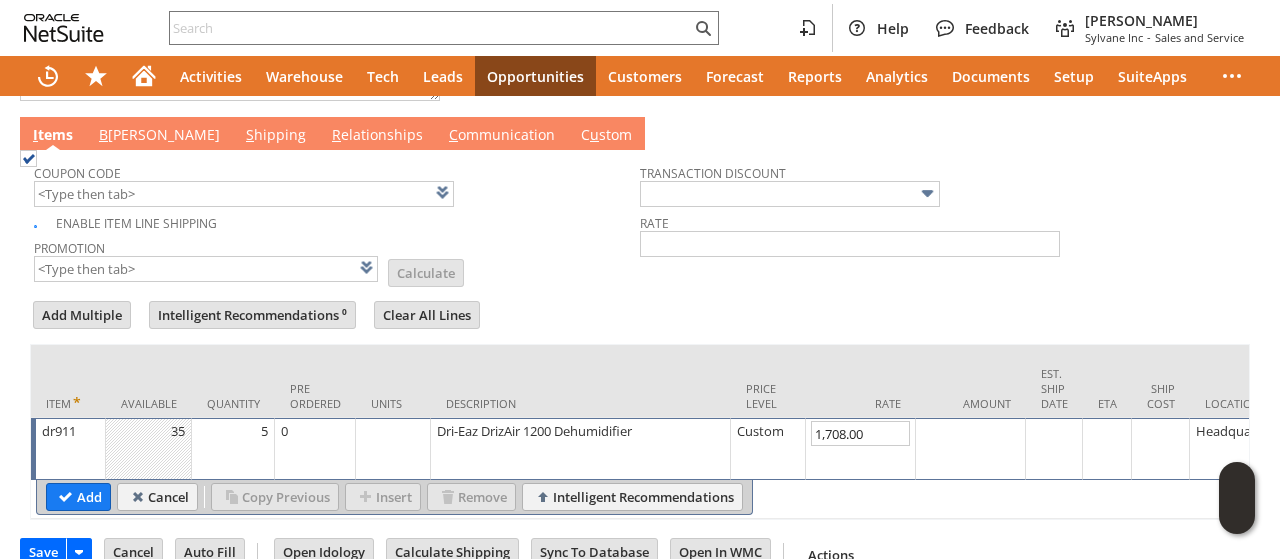 type 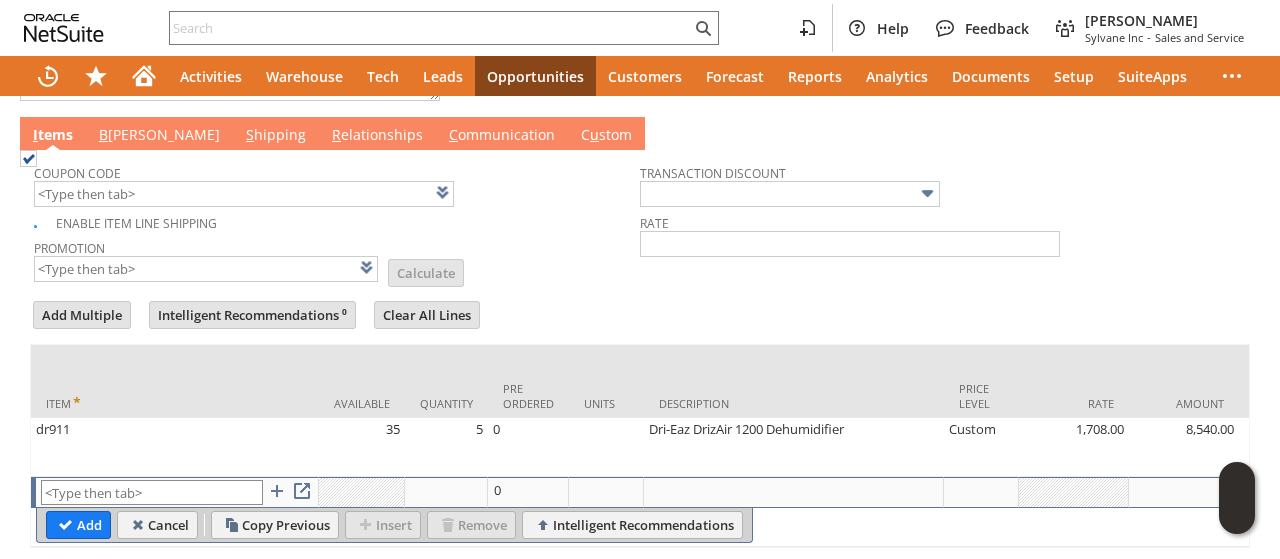type on "Intelligent Recommendations¹⁰" 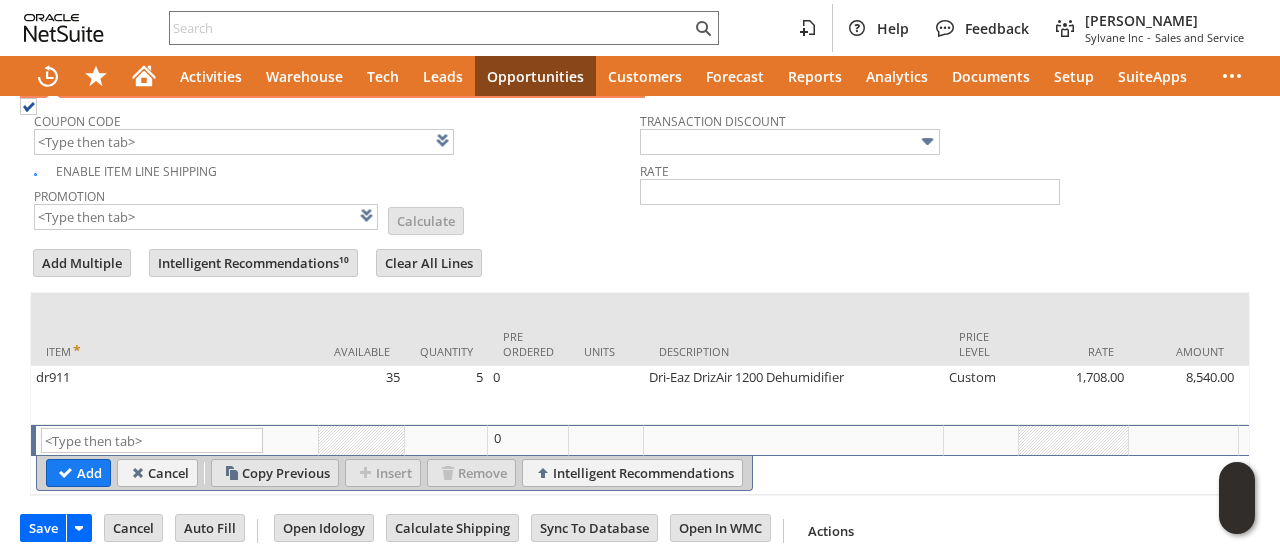 scroll, scrollTop: 1114, scrollLeft: 0, axis: vertical 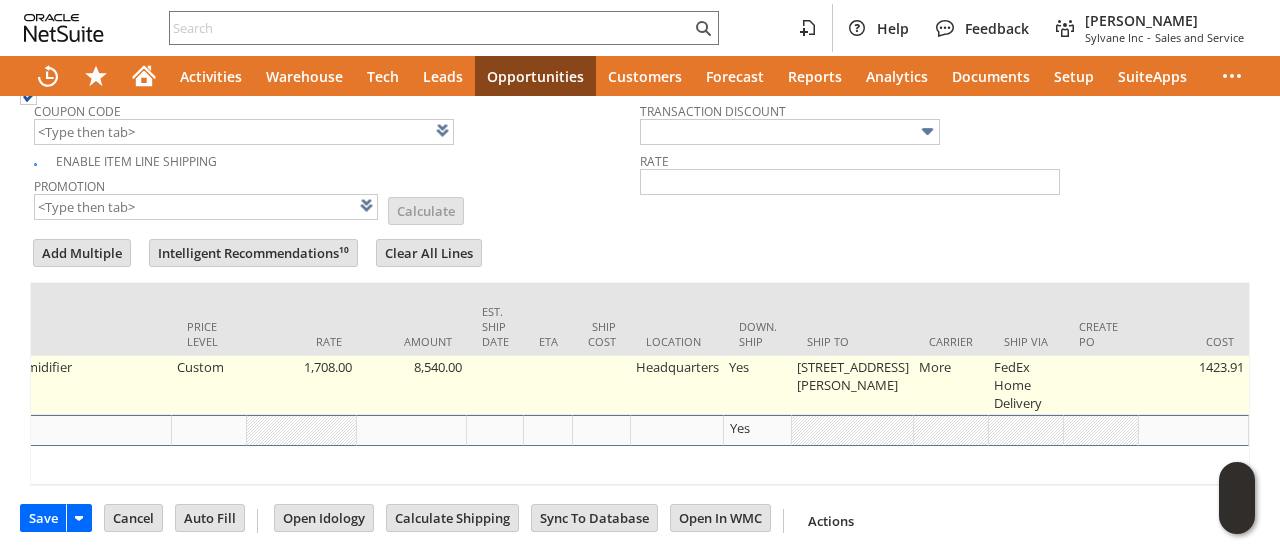click on "[STREET_ADDRESS][PERSON_NAME]" at bounding box center (853, 385) 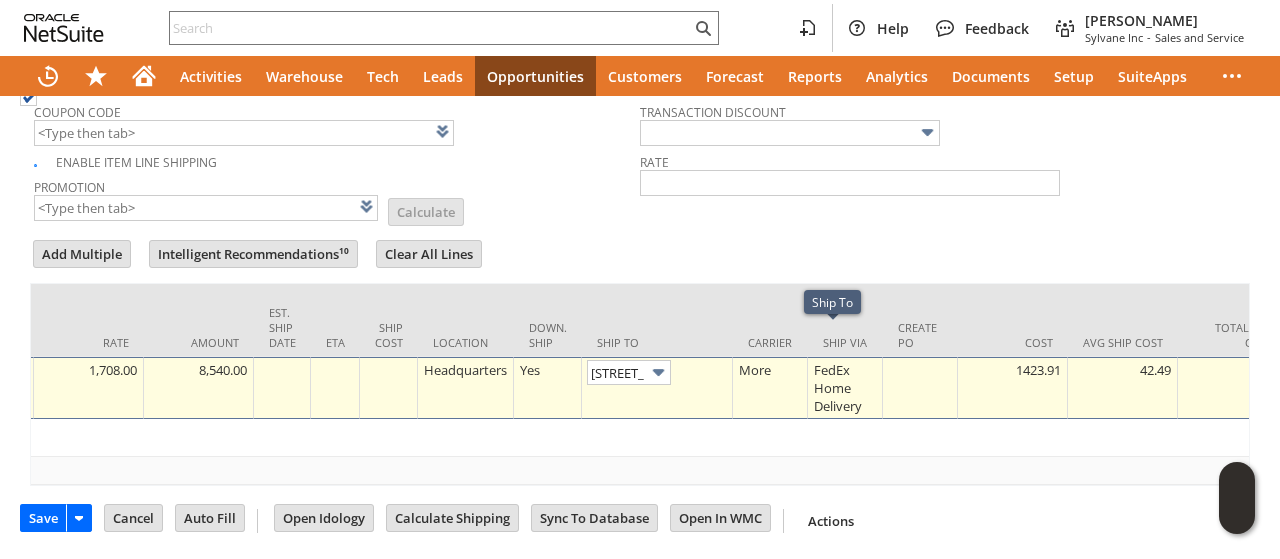 scroll, scrollTop: 1096, scrollLeft: 0, axis: vertical 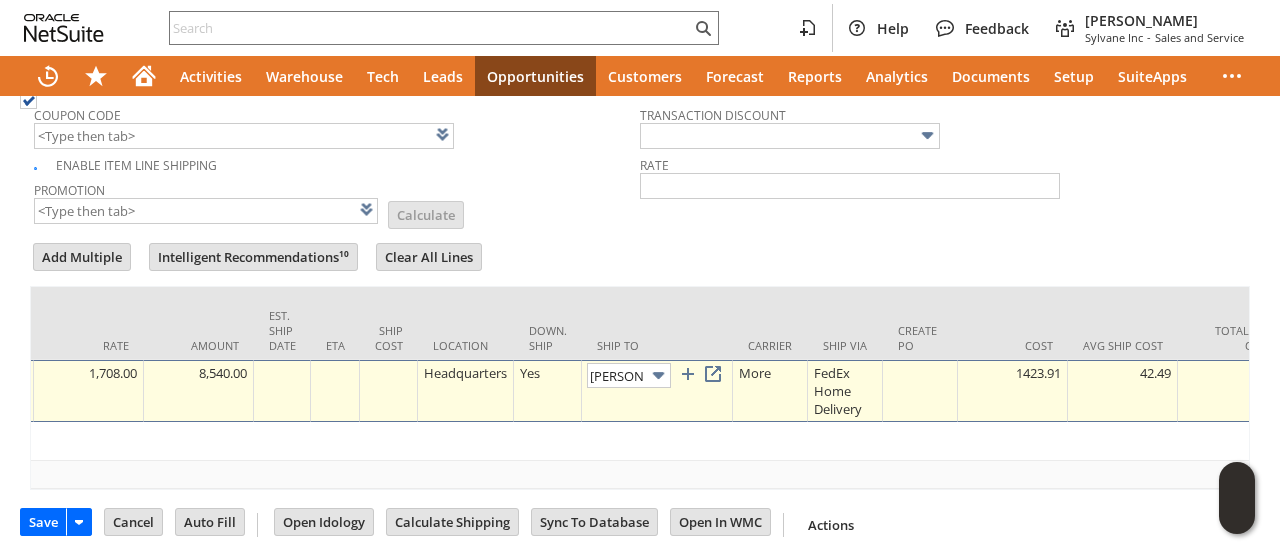 click at bounding box center [658, 375] 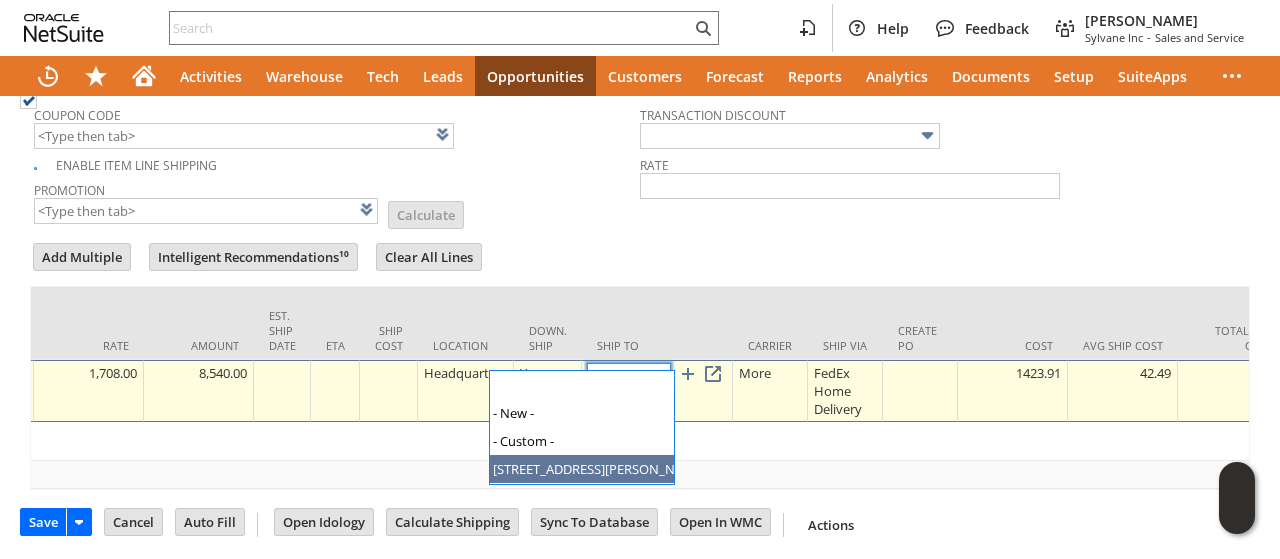 scroll, scrollTop: 0, scrollLeft: 0, axis: both 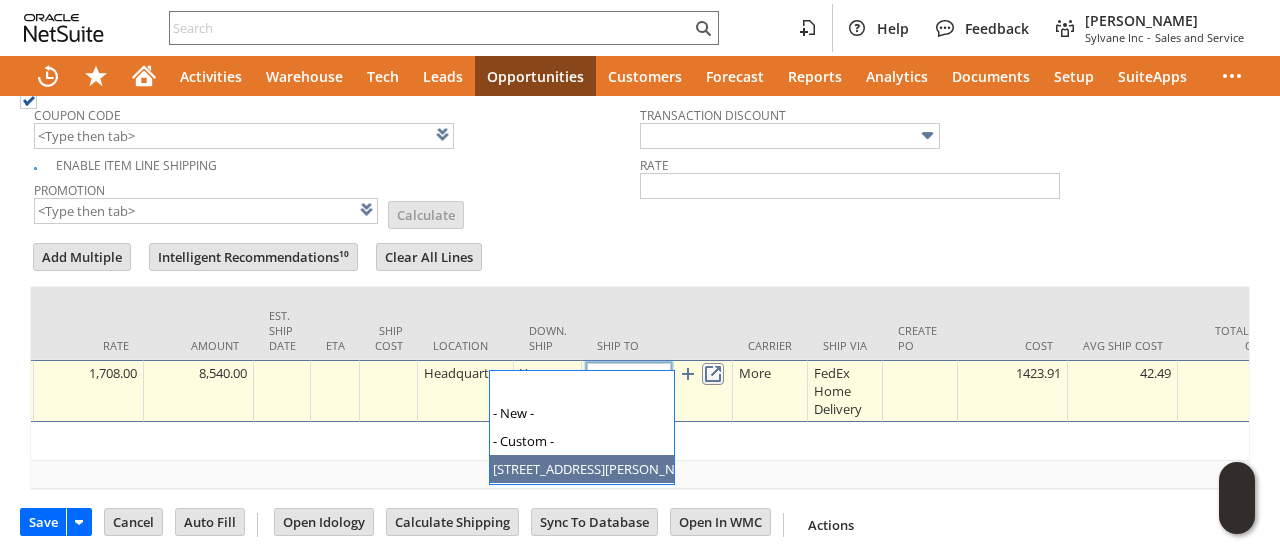 click at bounding box center (713, 374) 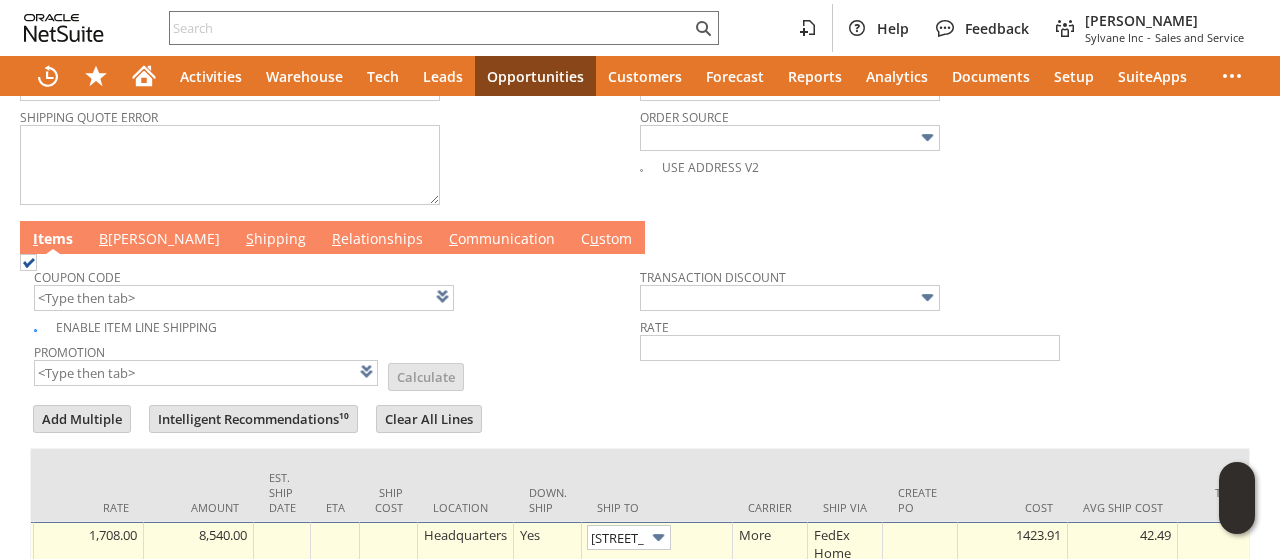 scroll, scrollTop: 796, scrollLeft: 0, axis: vertical 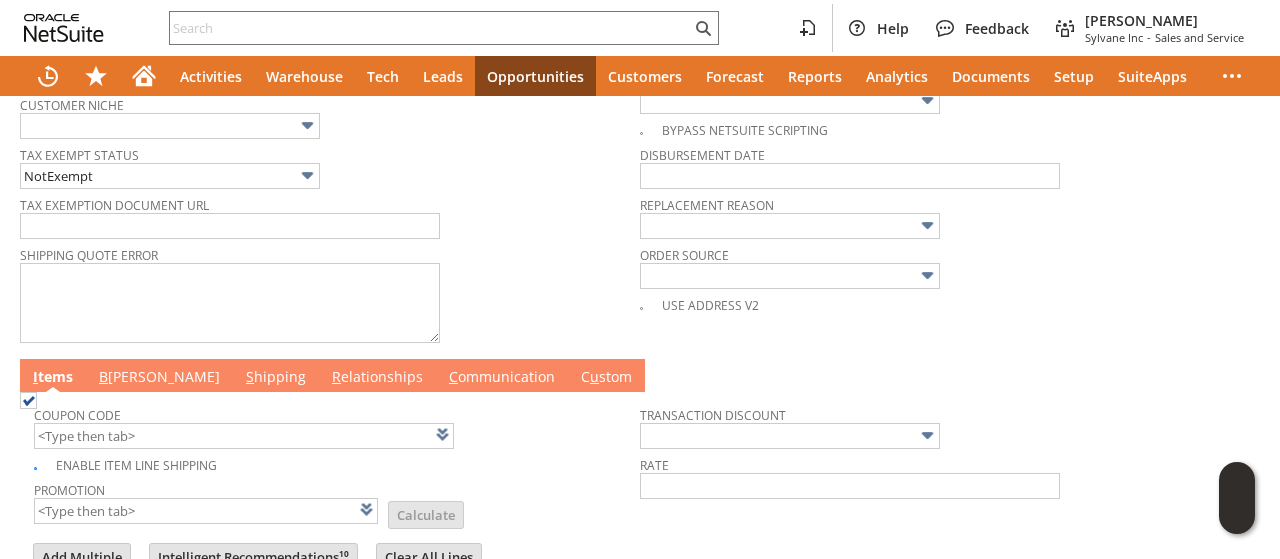 click on "B illing" at bounding box center [159, 378] 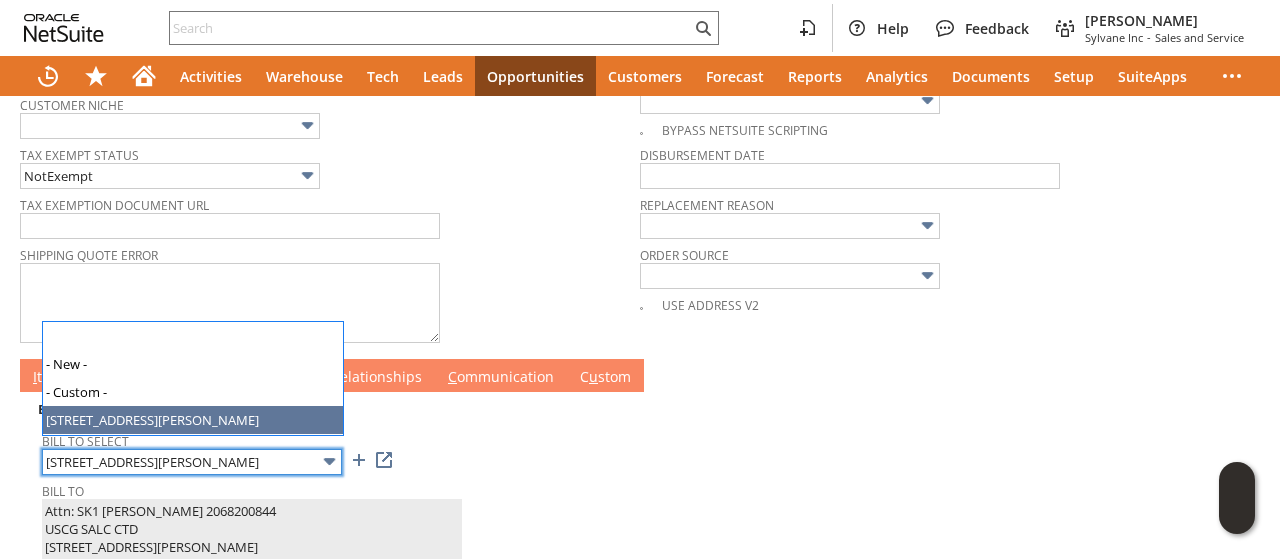 click on "[STREET_ADDRESS][PERSON_NAME]" at bounding box center (192, 462) 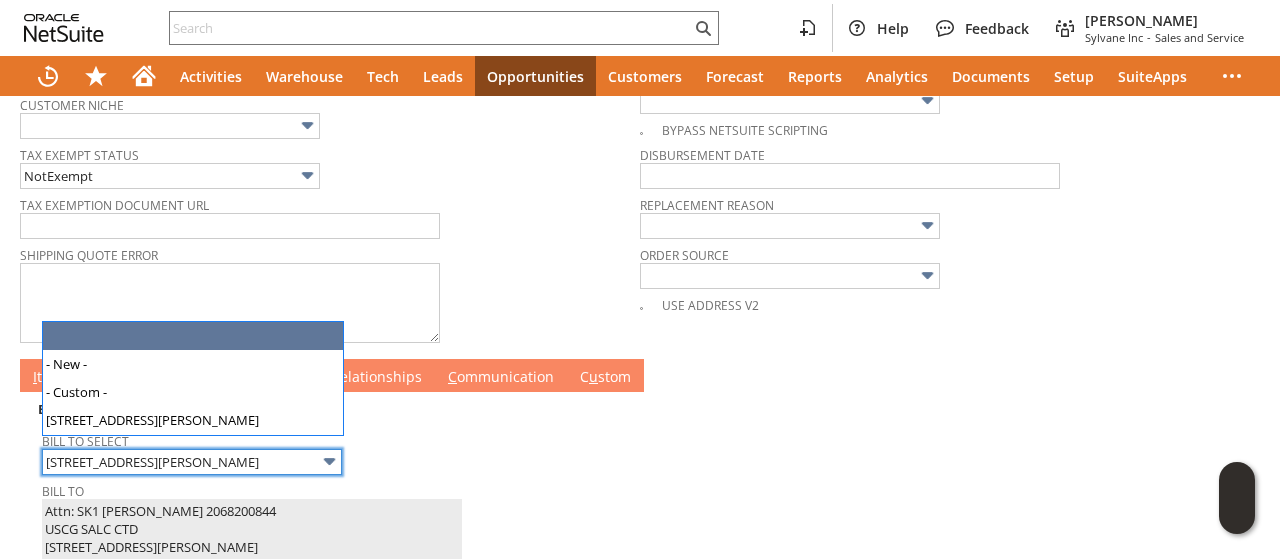 type 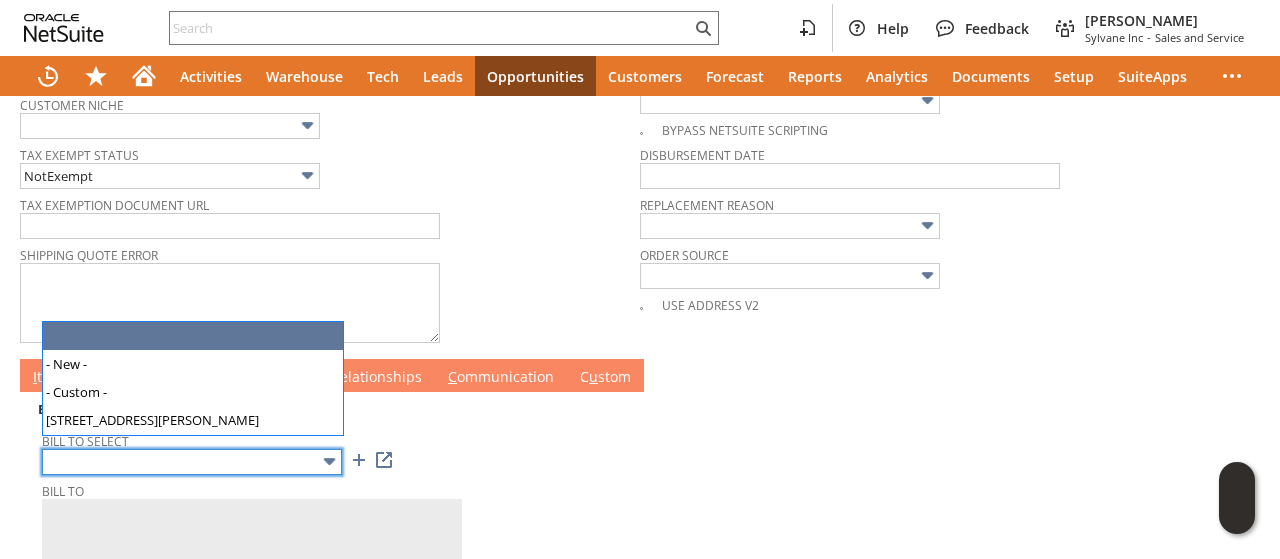 click on "Help Feedback Tucker Moss Sylvane Inc  -  Sales and Service
Activities Warehouse Tech Leads Opportunities Customers Forecast Reports Analytics Documents Setup SuiteApps
Sales Order
List
Search
More
Add To Shortcuts
Go
Save
Save
Save & Fulfill
Save & New" at bounding box center [640, 279] 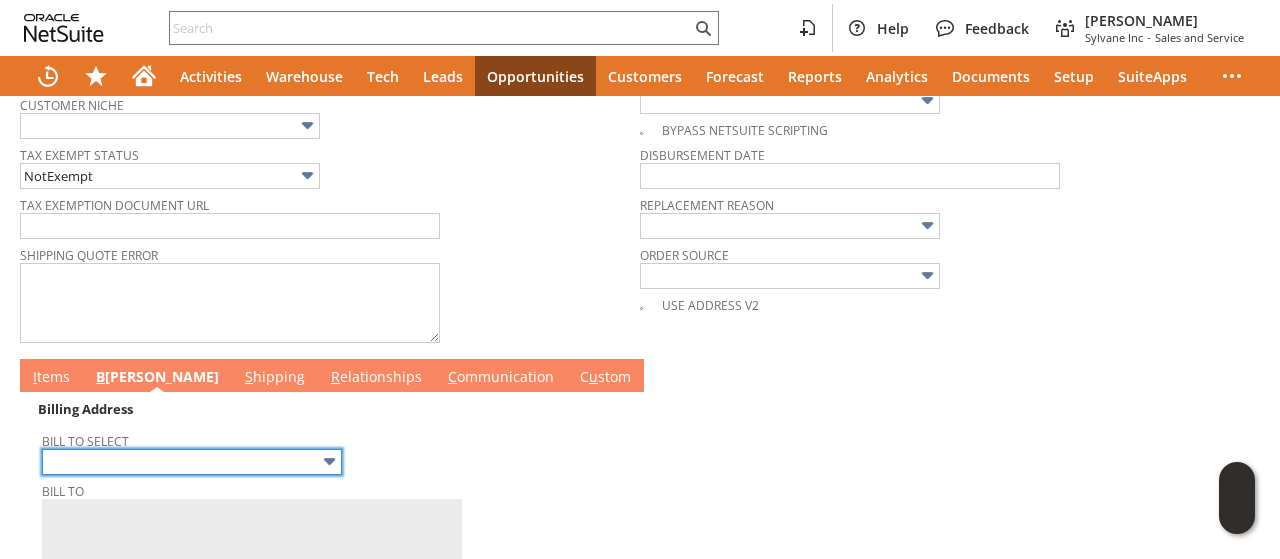 type on "[STREET_ADDRESS][PERSON_NAME]" 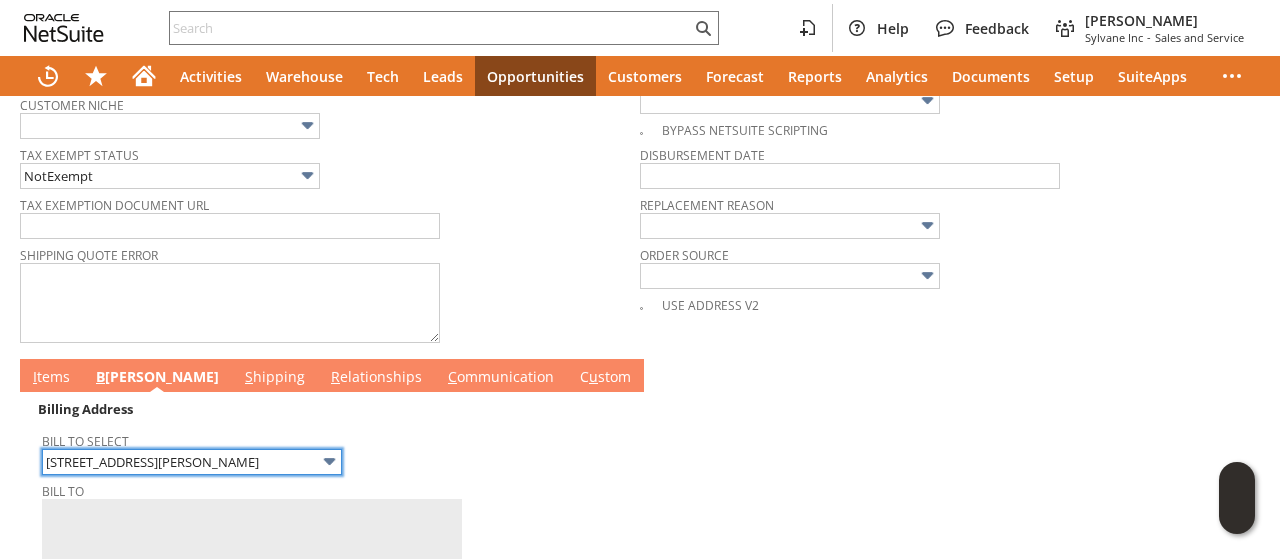 type on "Attn: SK1 CHIQUITA BAILEY 2068200844
USCG SALC CTD
2401 HAWKINS POINT ROAD
BLDG 5A
Baltimore MD 21226
United States" 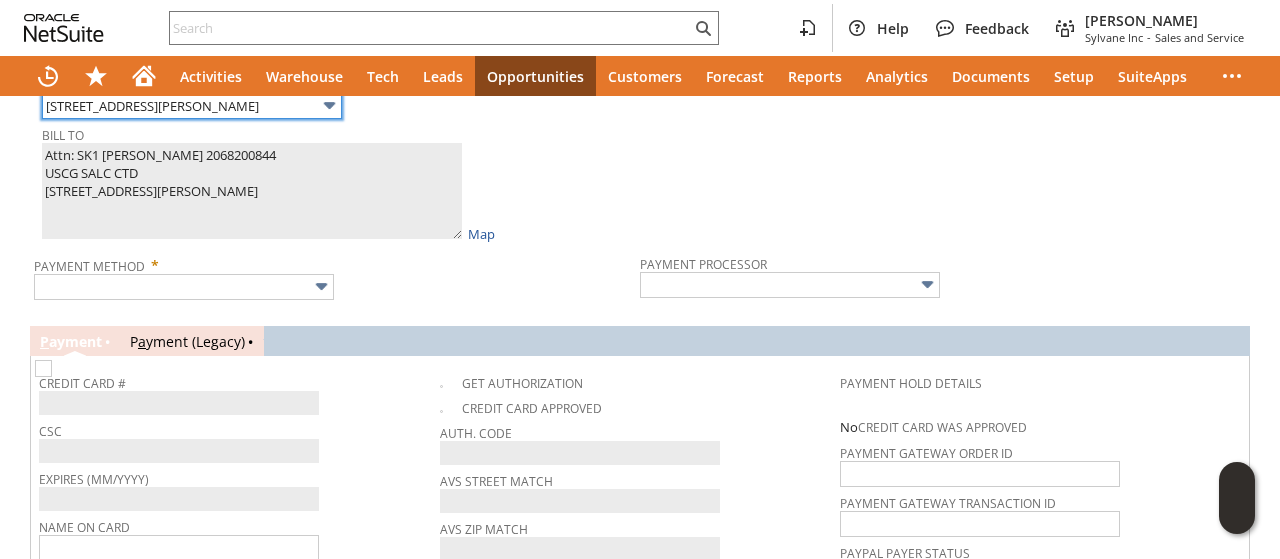 scroll, scrollTop: 1196, scrollLeft: 0, axis: vertical 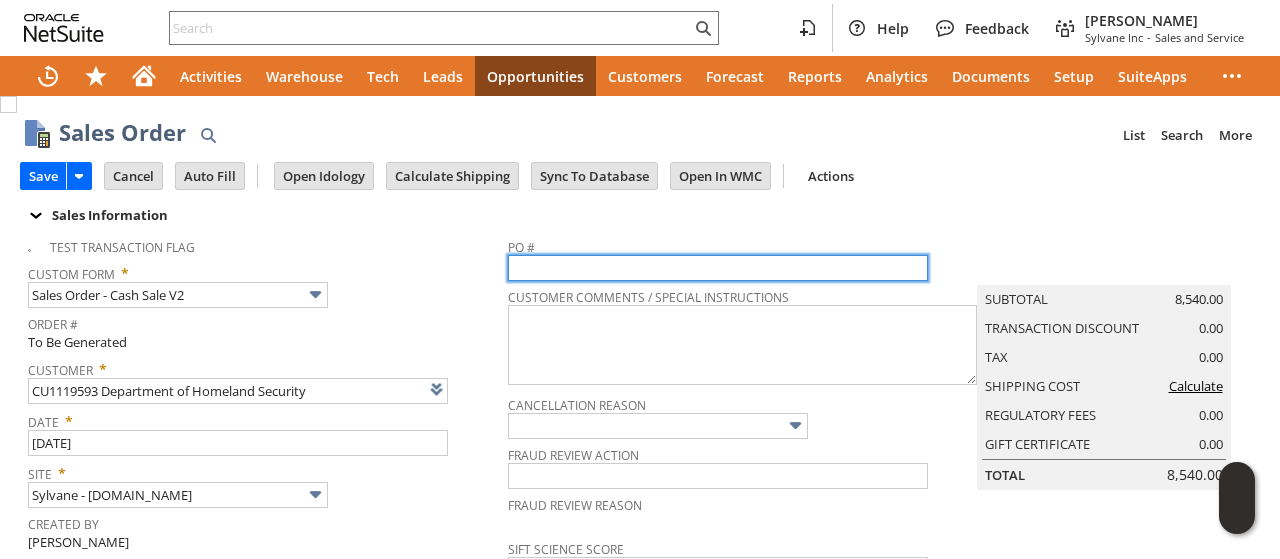paste on "47QDCC25MB1JD" 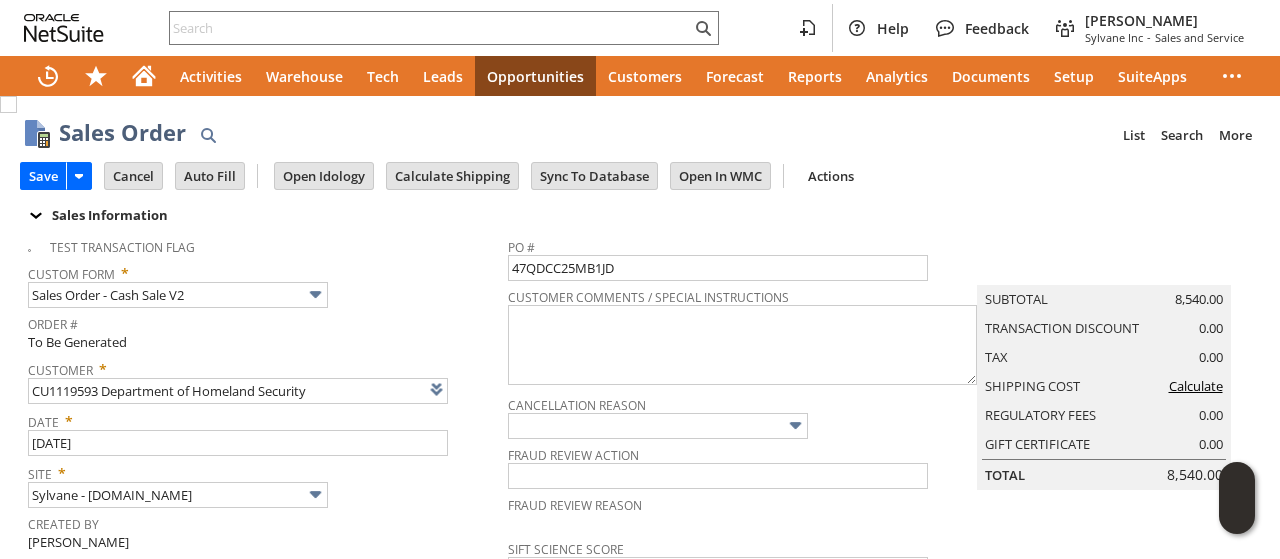 click on "Custom Form
*
Sales Order - Cash Sale V2" at bounding box center (263, 283) 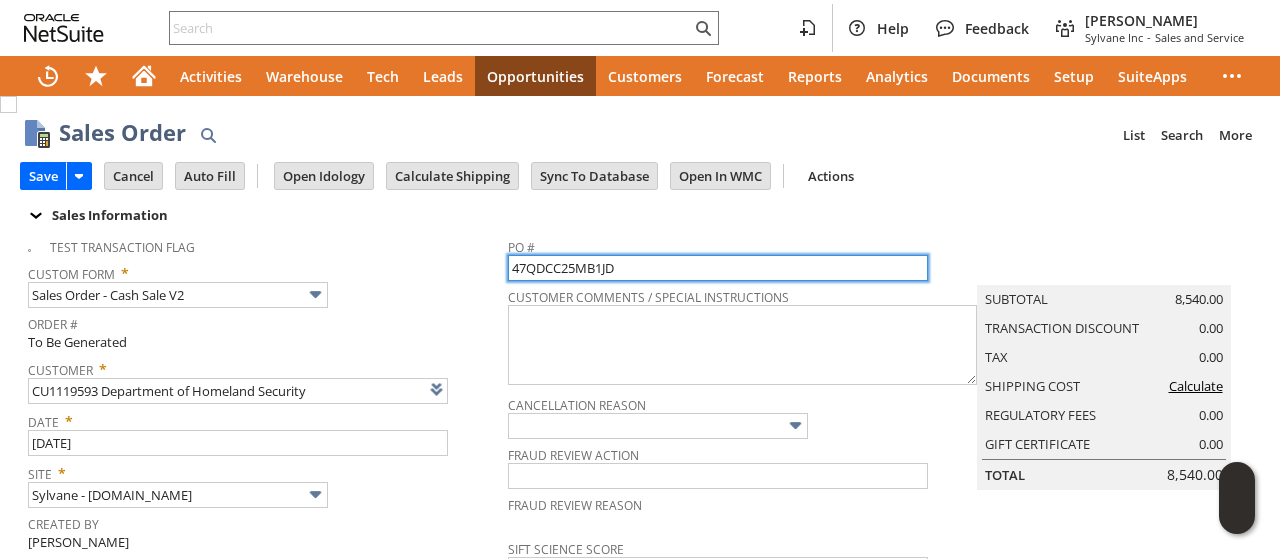 click on "47QDCC25MB1JD" at bounding box center (718, 268) 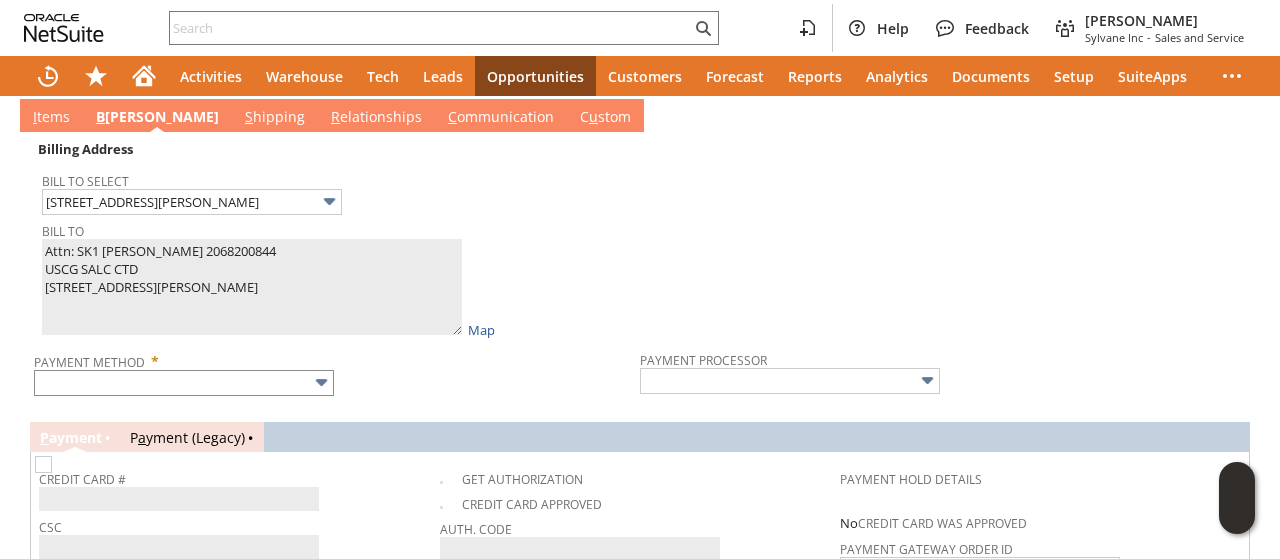 scroll, scrollTop: 1100, scrollLeft: 0, axis: vertical 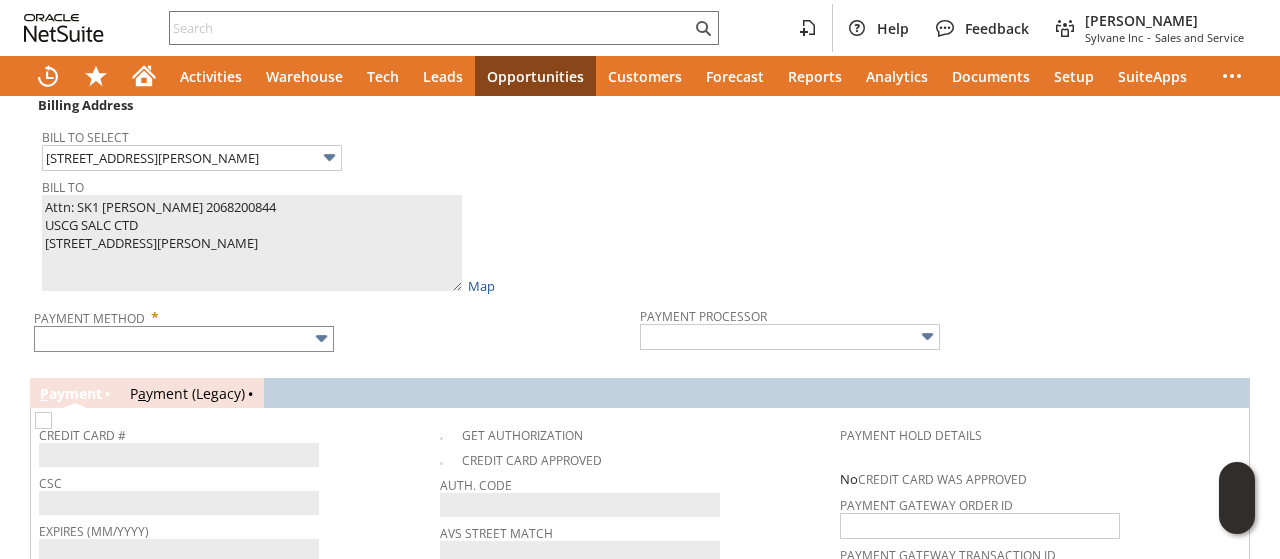 type on "47QDCC25MB1JD" 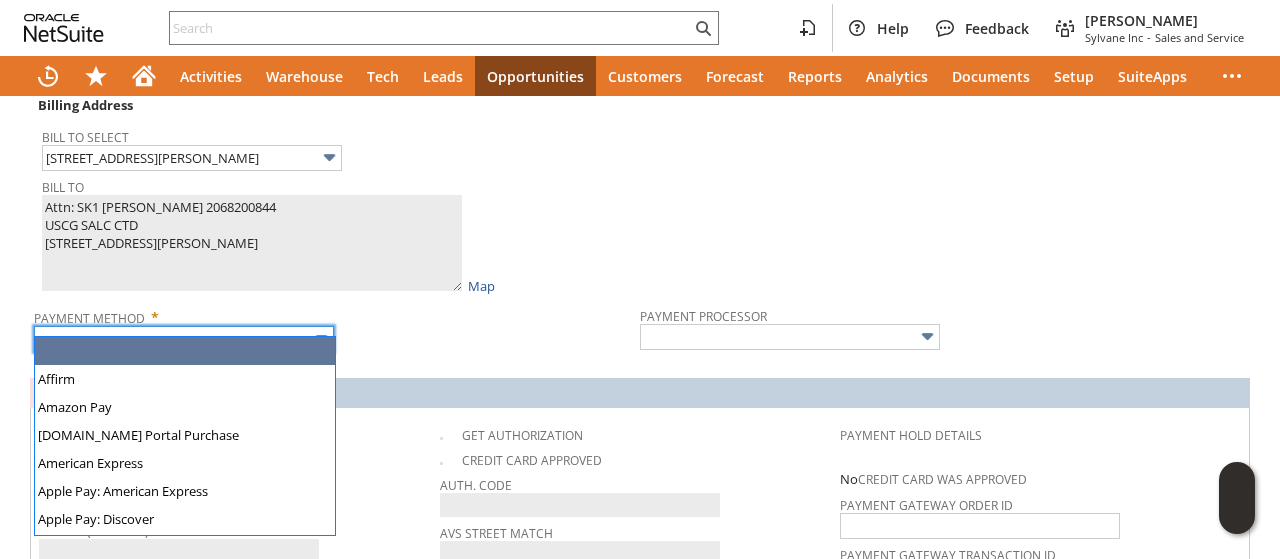click at bounding box center [184, 339] 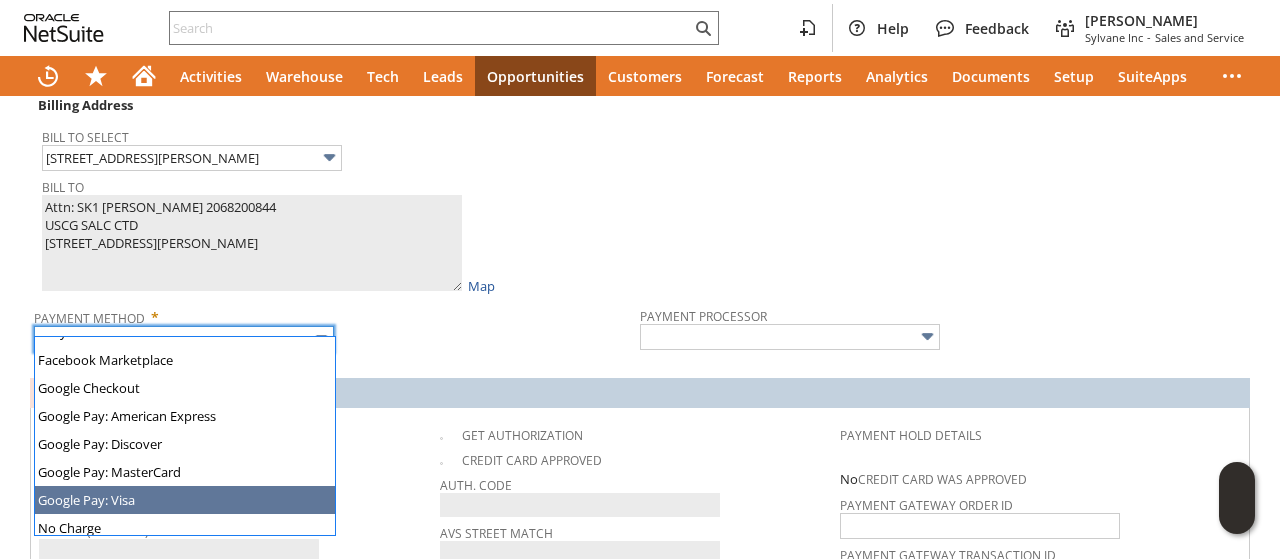 scroll, scrollTop: 558, scrollLeft: 0, axis: vertical 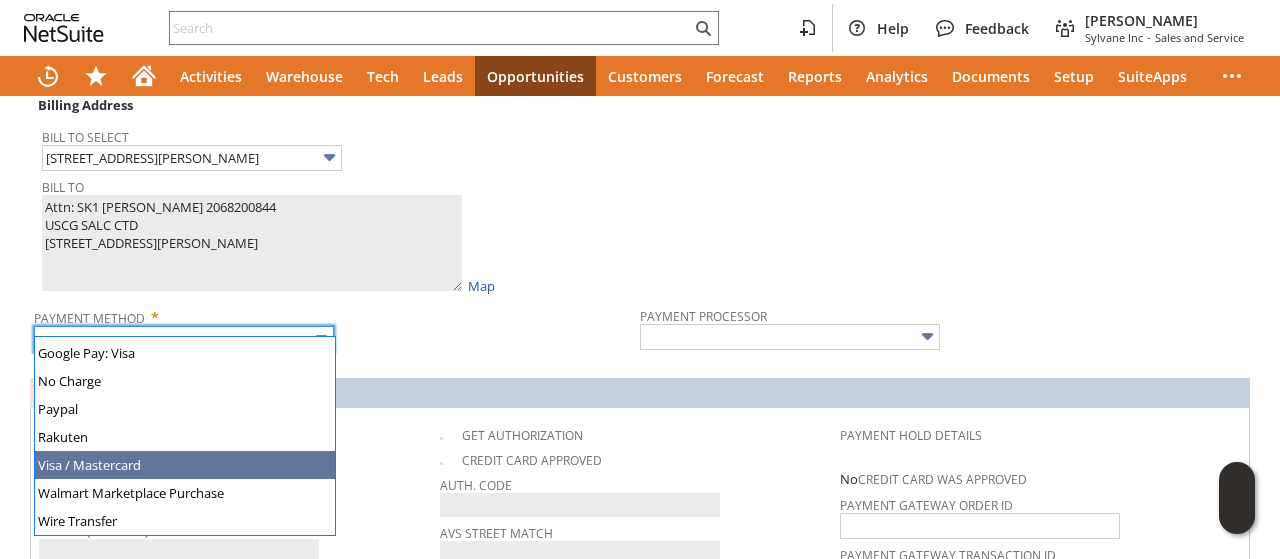 type on "Visa / Mastercard" 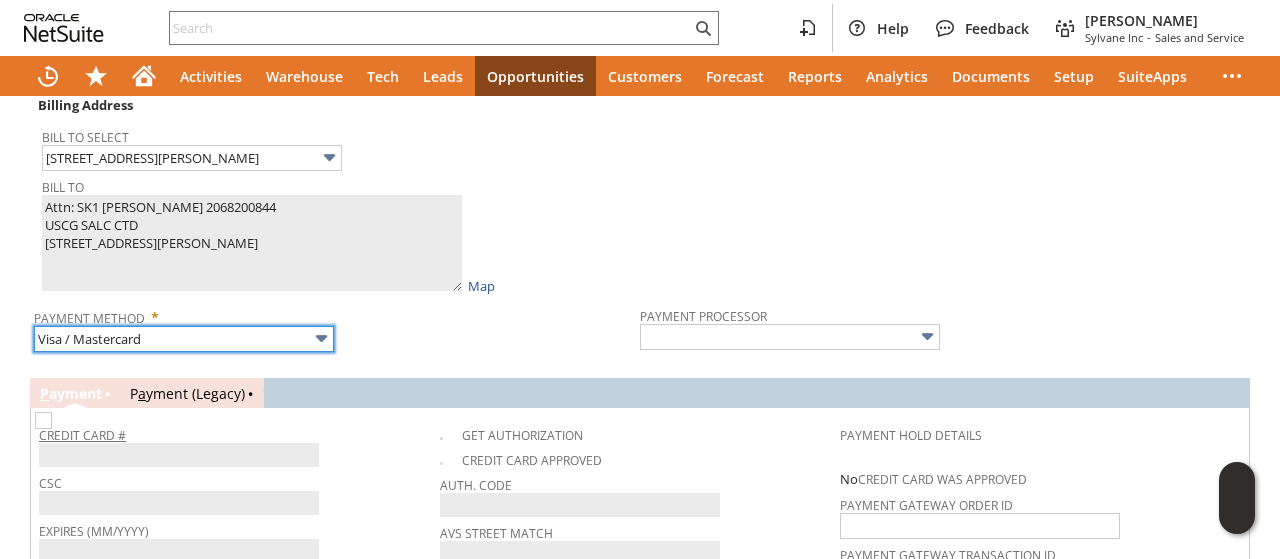 type on "Braintree" 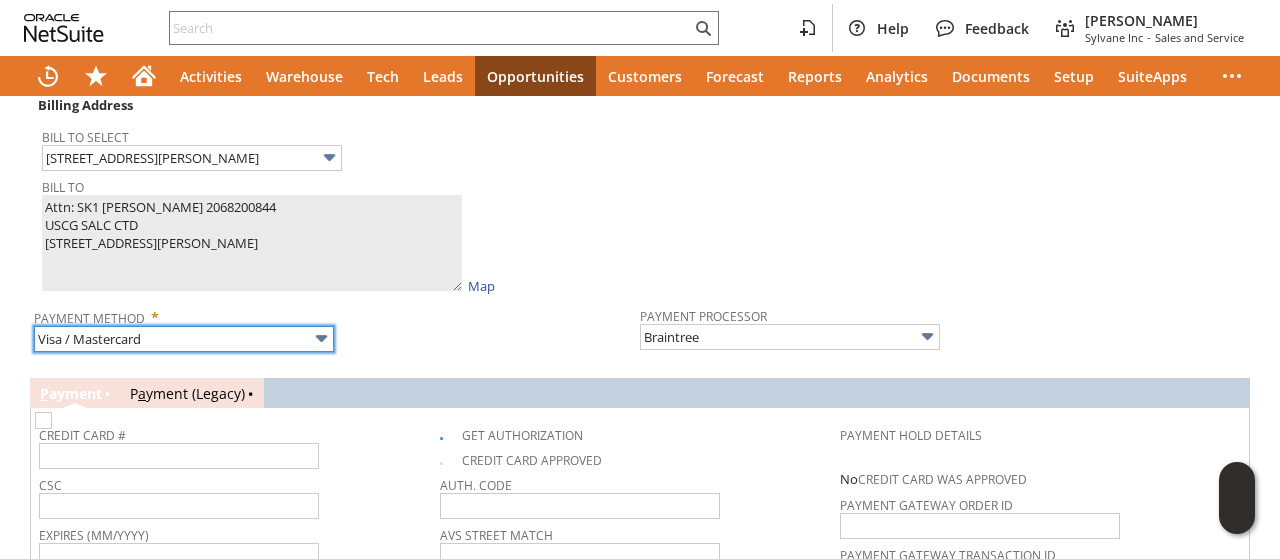scroll, scrollTop: 800, scrollLeft: 0, axis: vertical 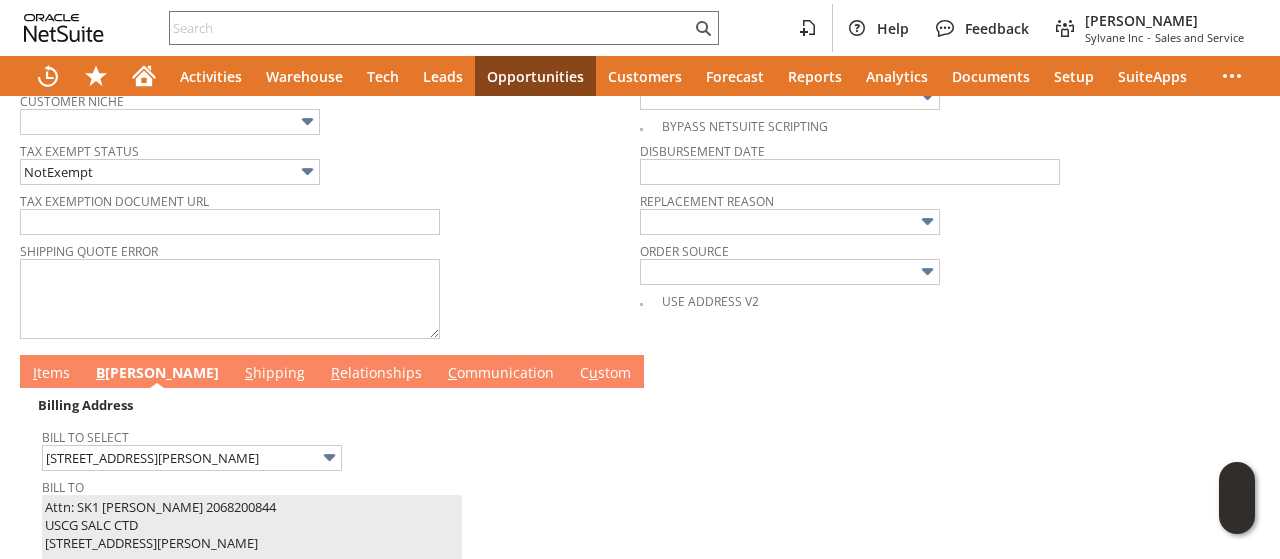 click on "I tems" at bounding box center (51, 374) 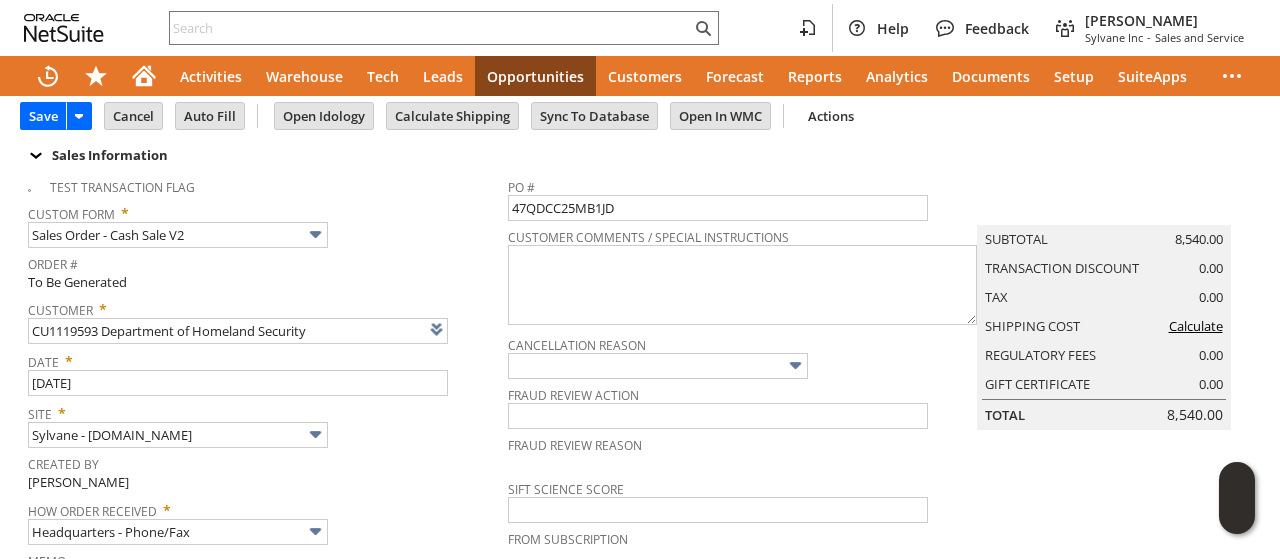 scroll, scrollTop: 0, scrollLeft: 0, axis: both 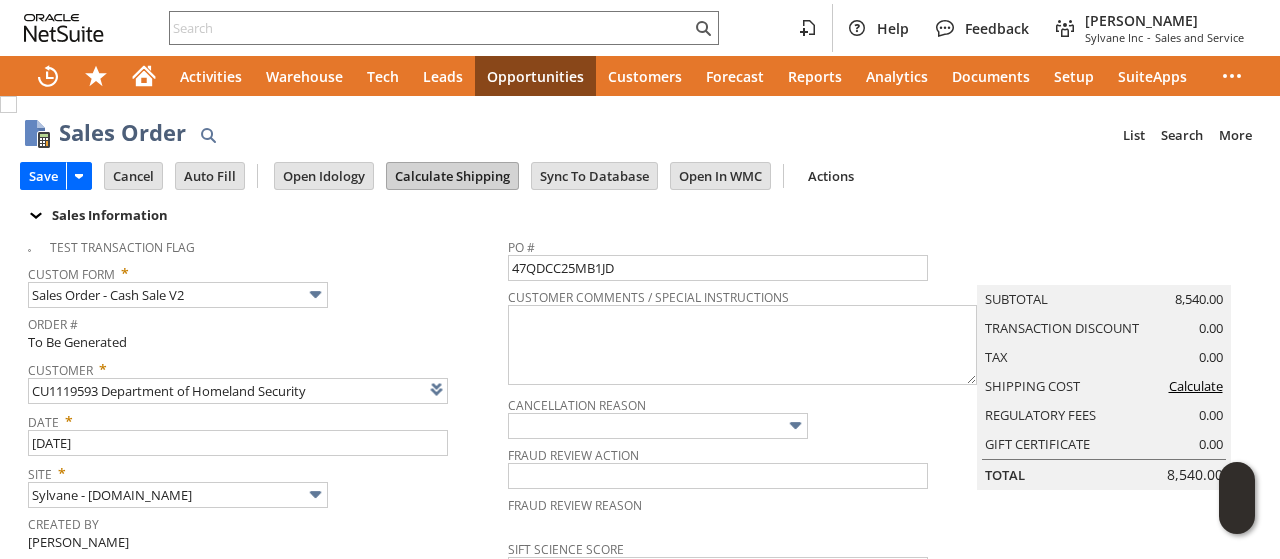 click on "Calculate Shipping" at bounding box center [452, 176] 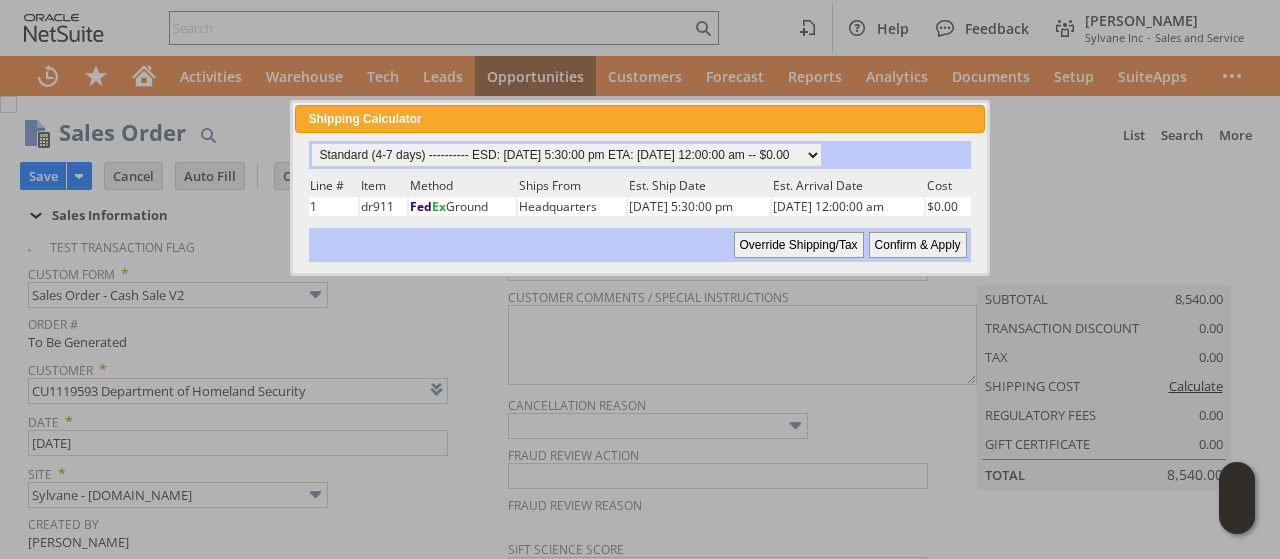 drag, startPoint x: 905, startPoint y: 236, endPoint x: 456, endPoint y: 259, distance: 449.5887 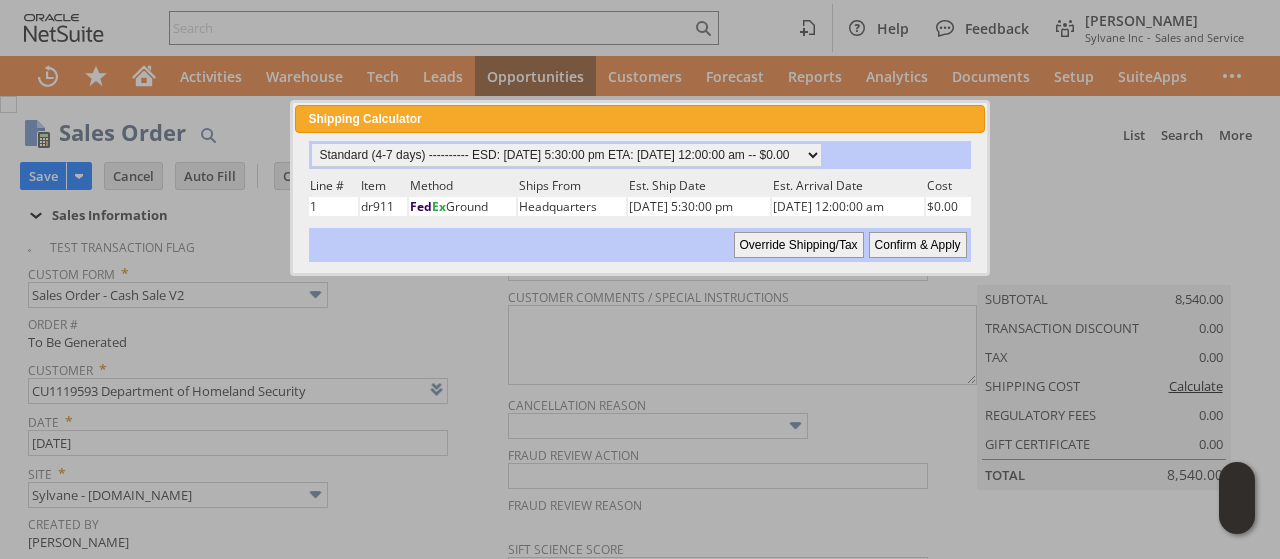 click on "Confirm & Apply" at bounding box center (918, 245) 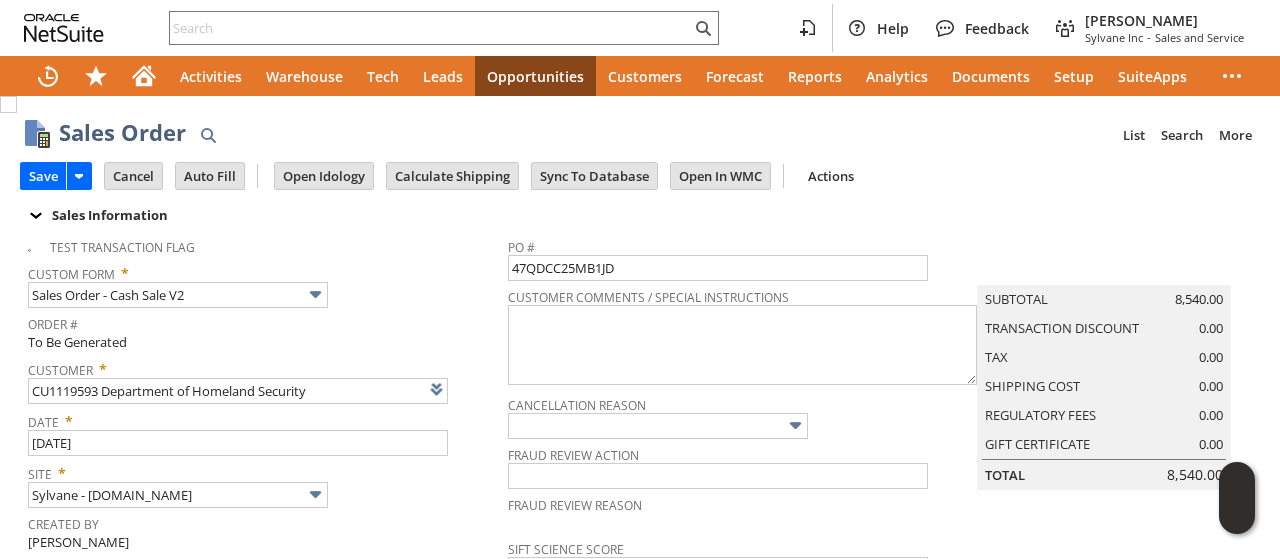 type on "Government" 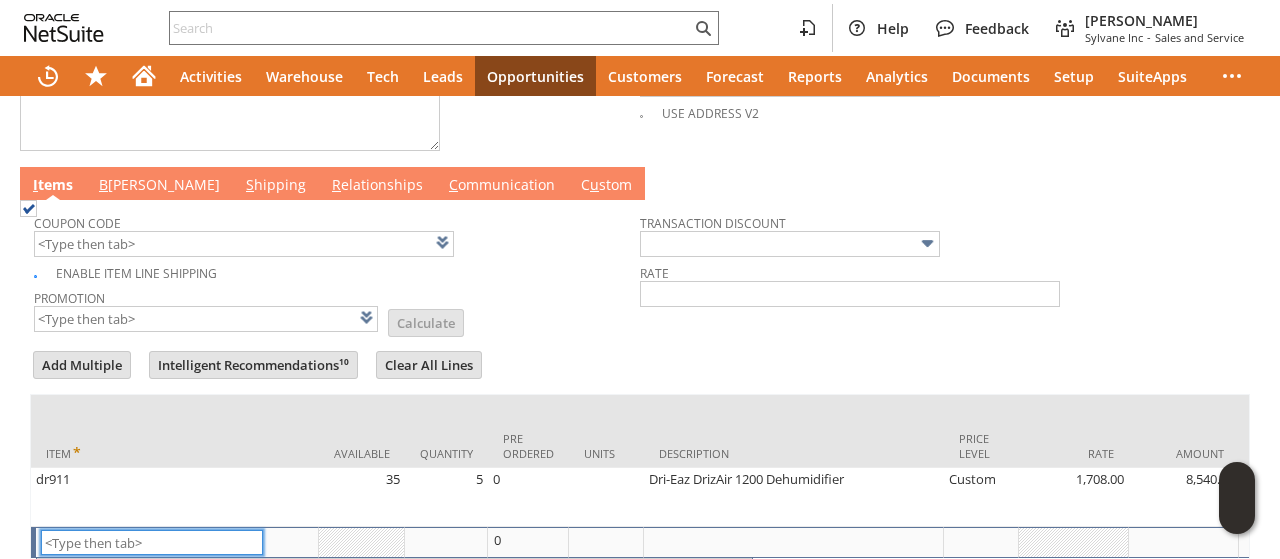 scroll, scrollTop: 900, scrollLeft: 0, axis: vertical 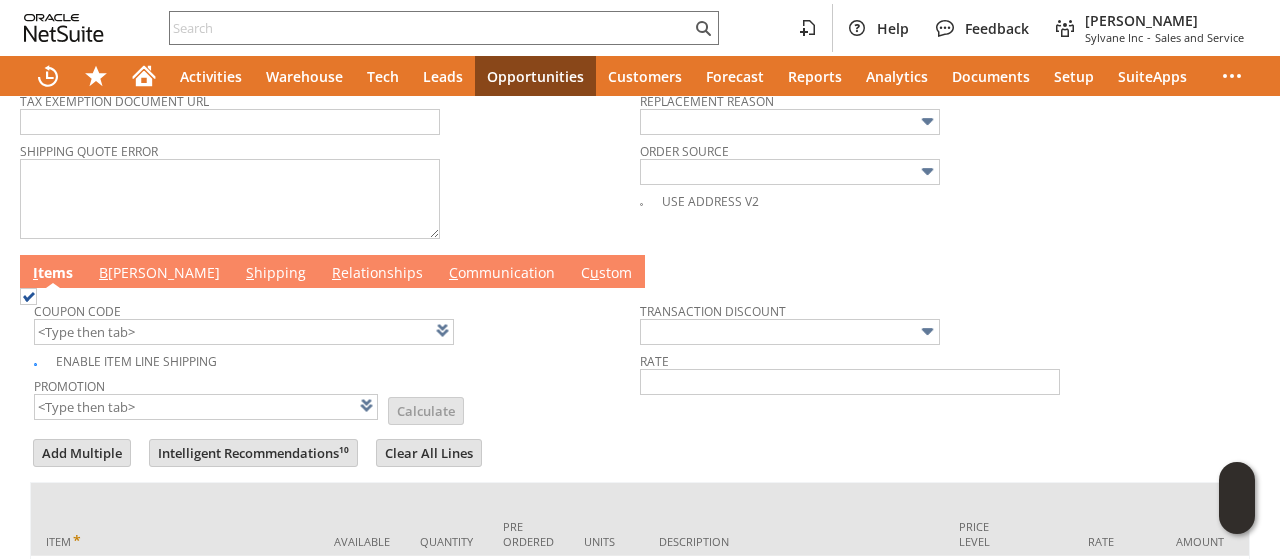 click on "B illing" at bounding box center (159, 274) 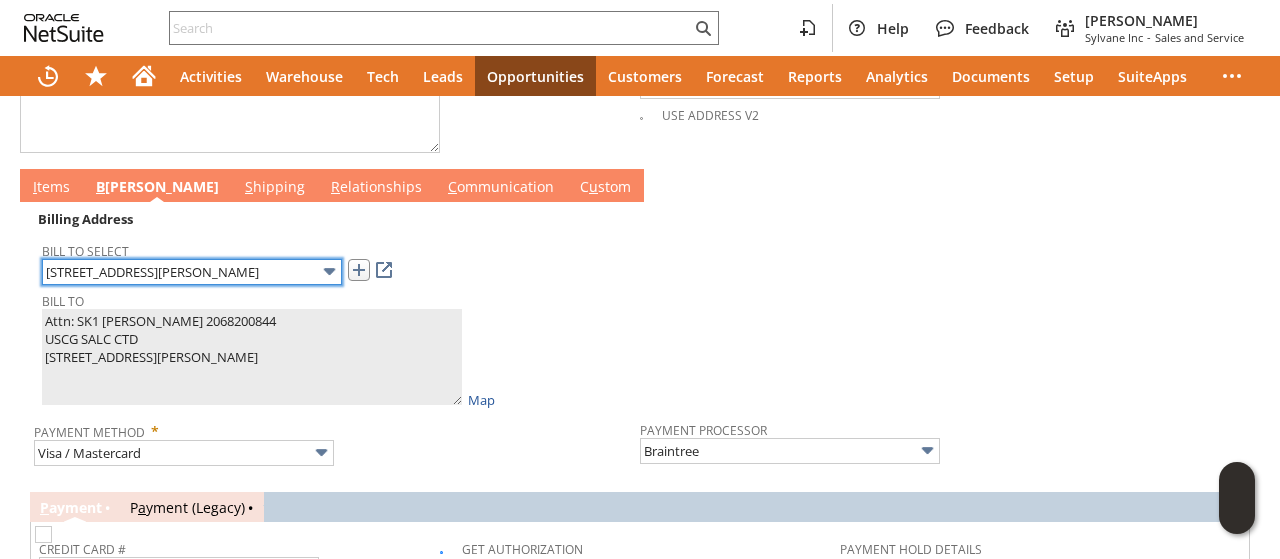scroll, scrollTop: 1100, scrollLeft: 0, axis: vertical 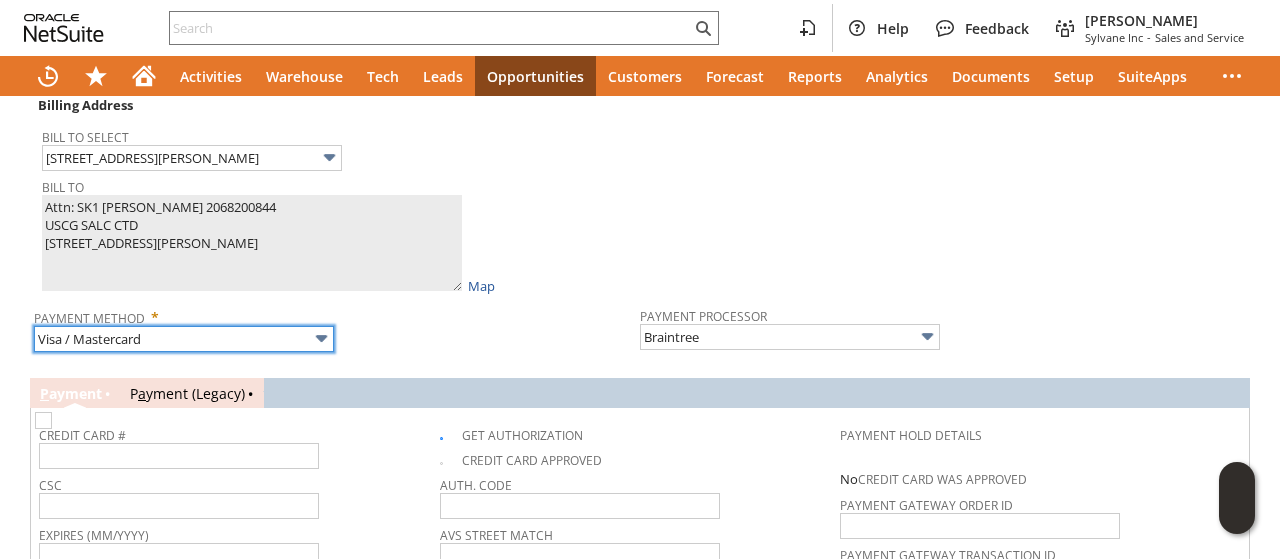 click on "Visa / Mastercard" at bounding box center [184, 339] 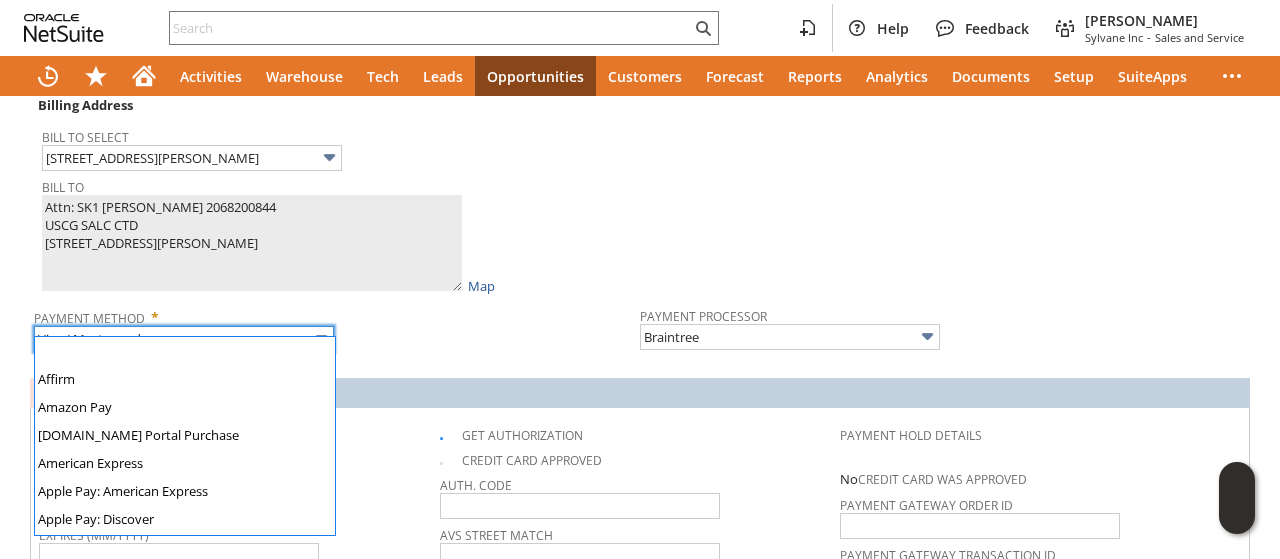 scroll, scrollTop: 558, scrollLeft: 0, axis: vertical 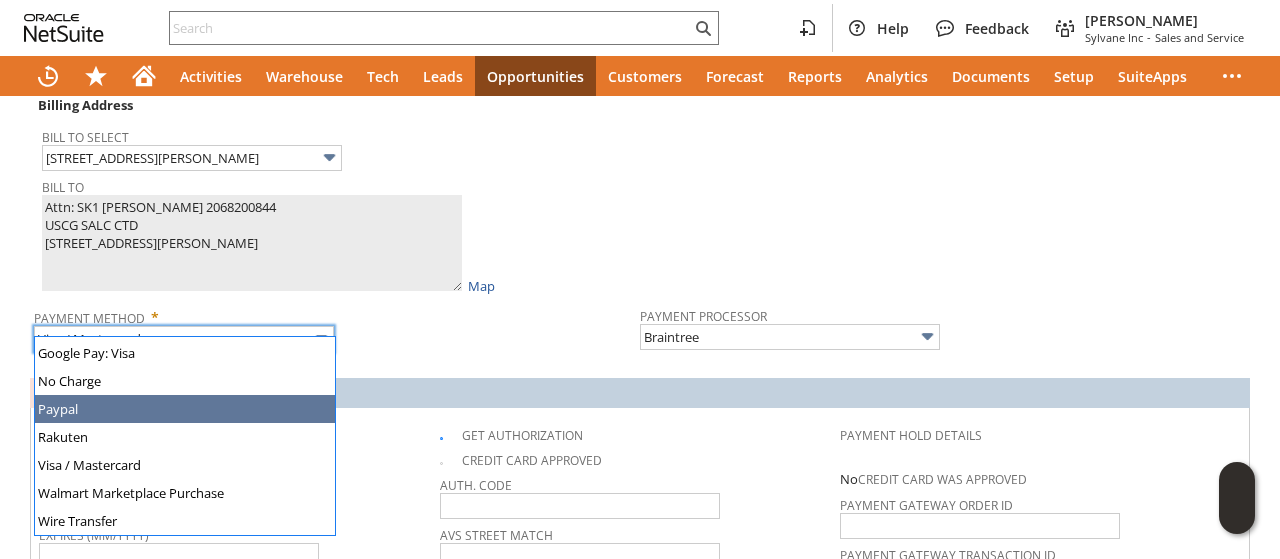 click on "Payment Method
*
Visa / Mastercard" at bounding box center [332, 327] 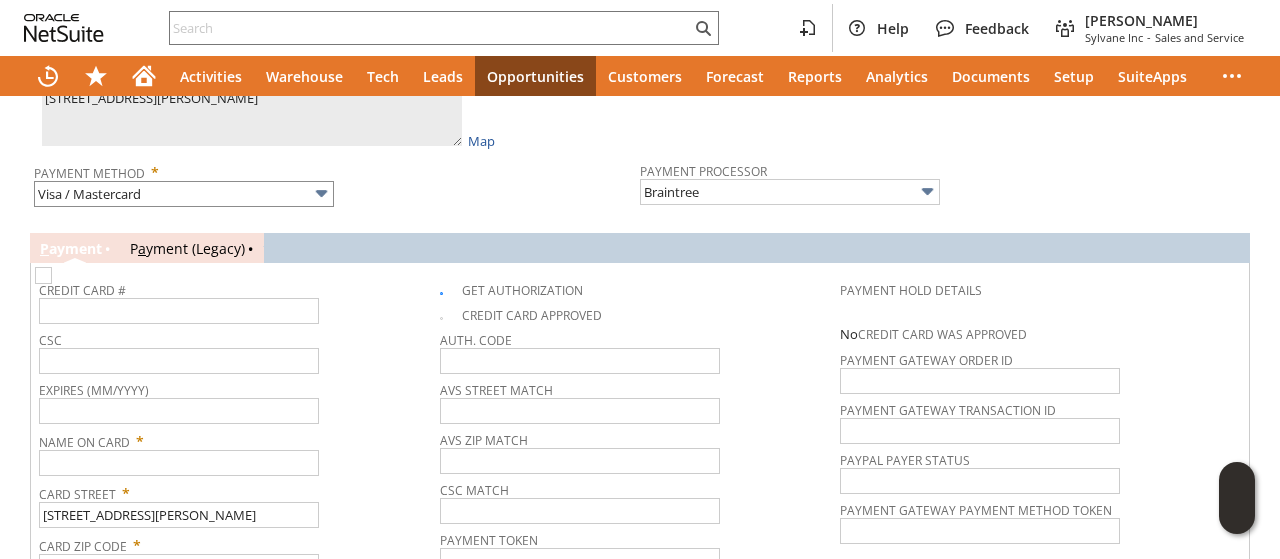 scroll, scrollTop: 1100, scrollLeft: 0, axis: vertical 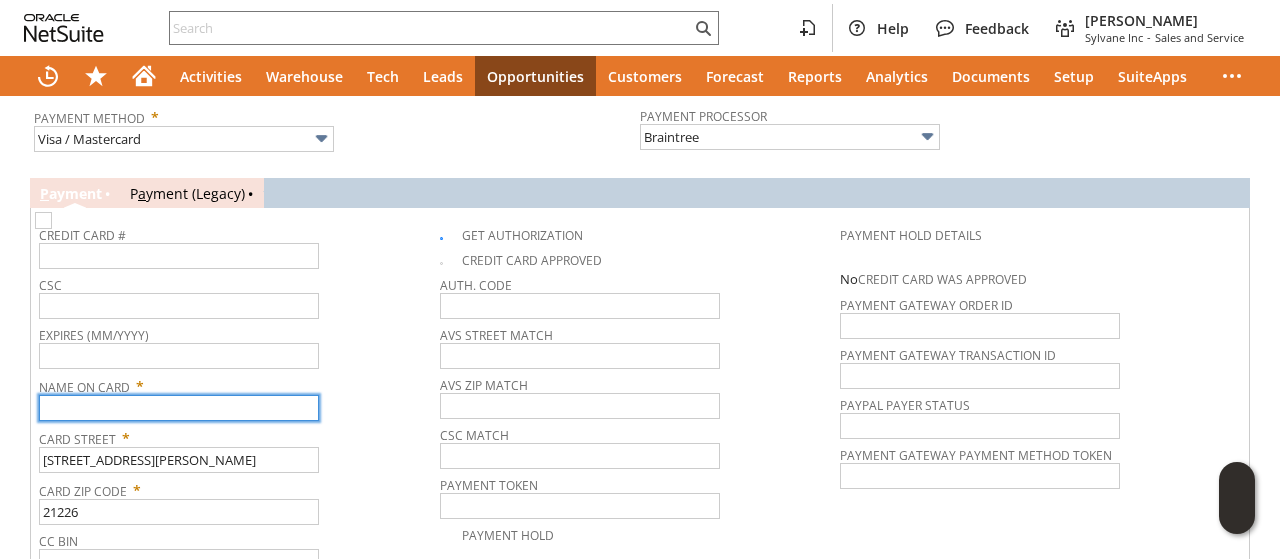 paste on "[PERSON_NAME]" 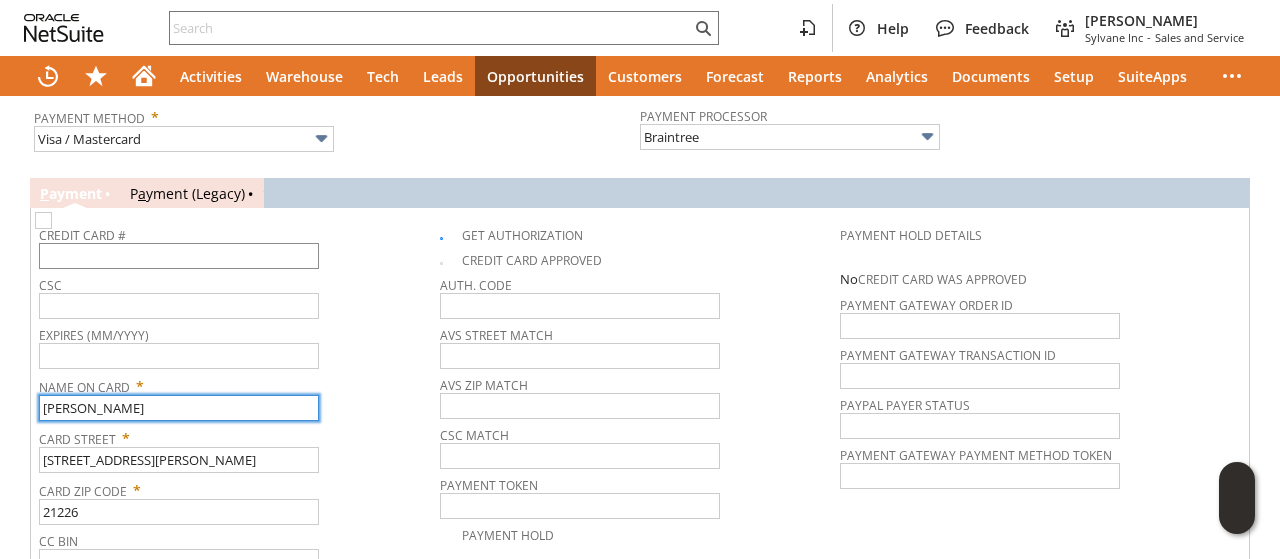 type on "[PERSON_NAME]" 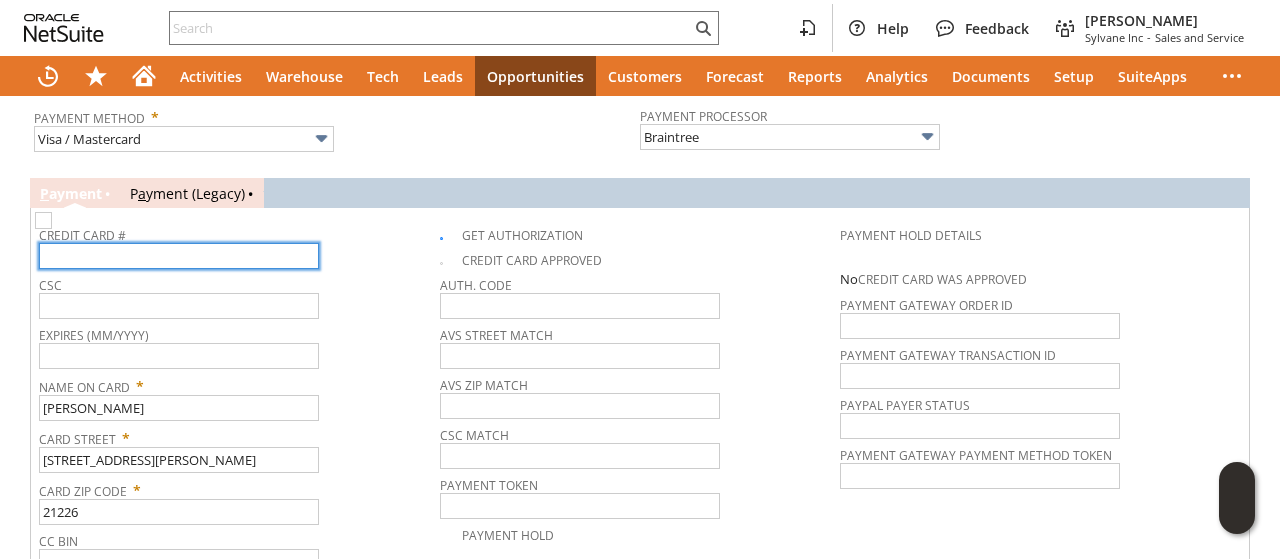click at bounding box center (179, 256) 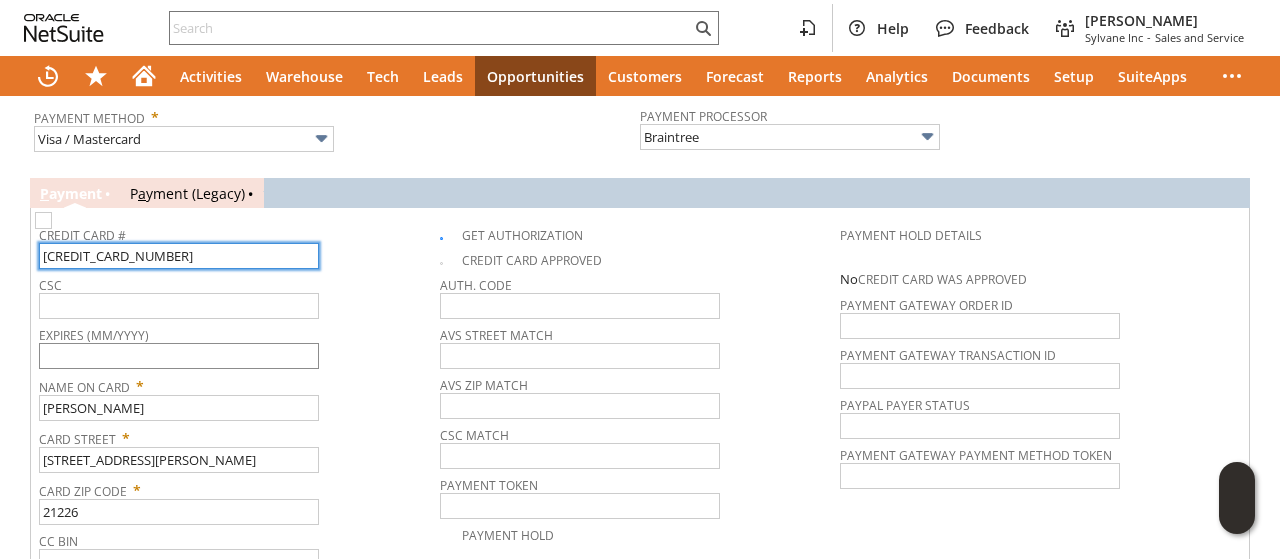 type on "4614020032623207" 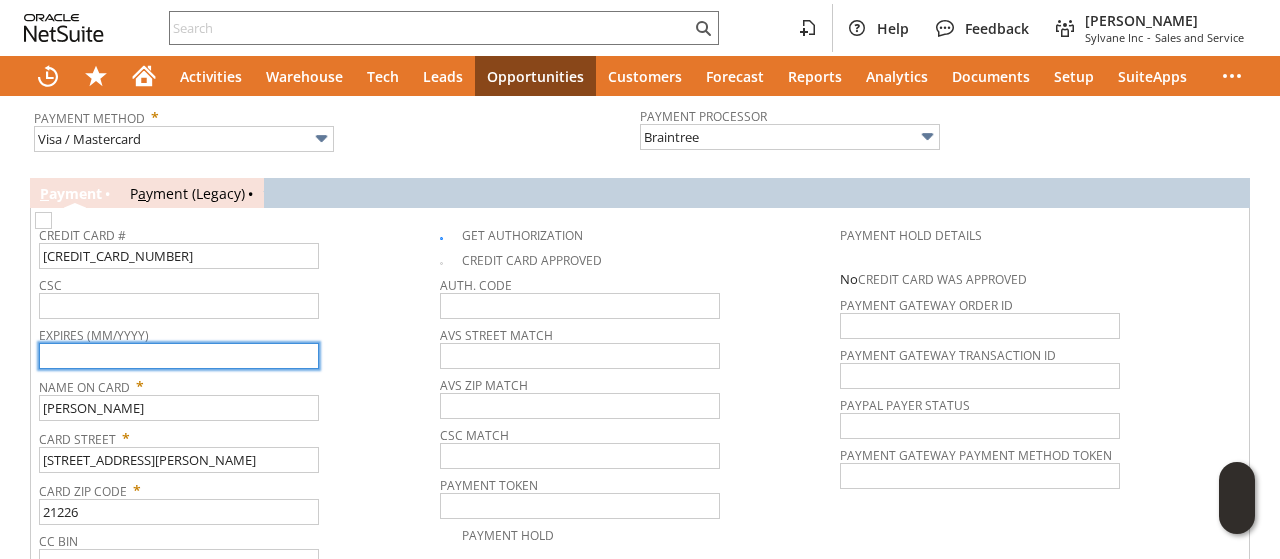click at bounding box center [179, 356] 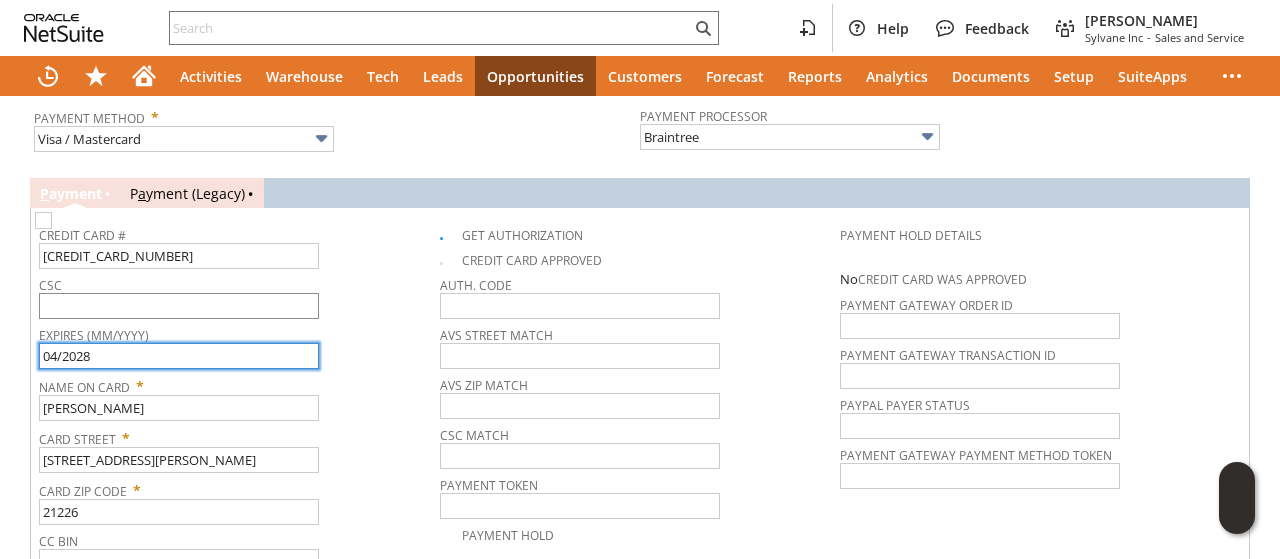 type on "04/2028" 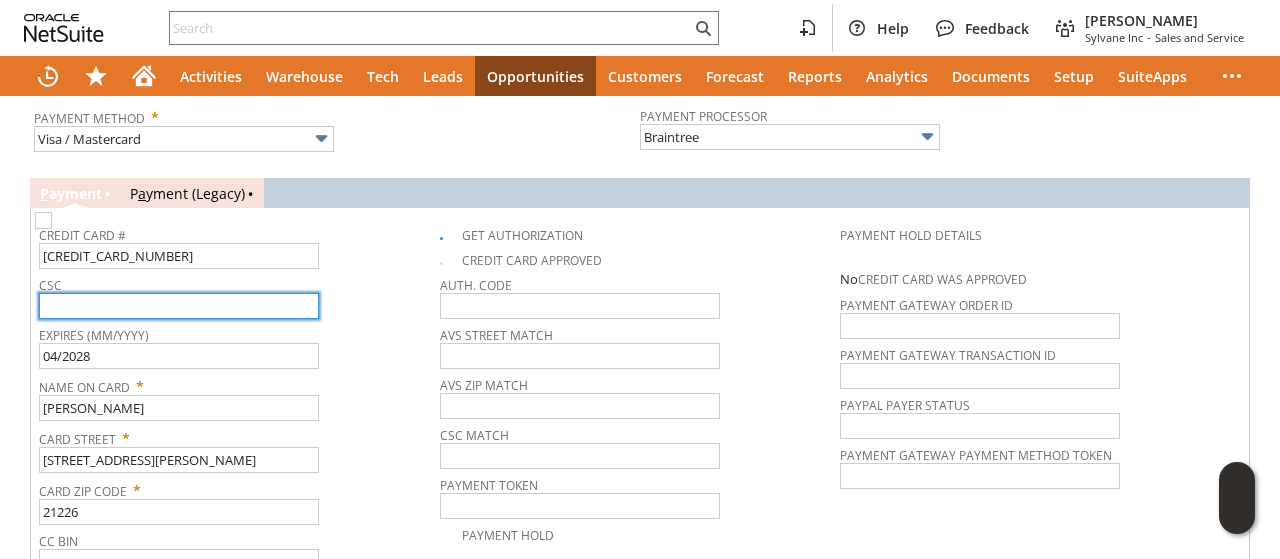 click at bounding box center [179, 306] 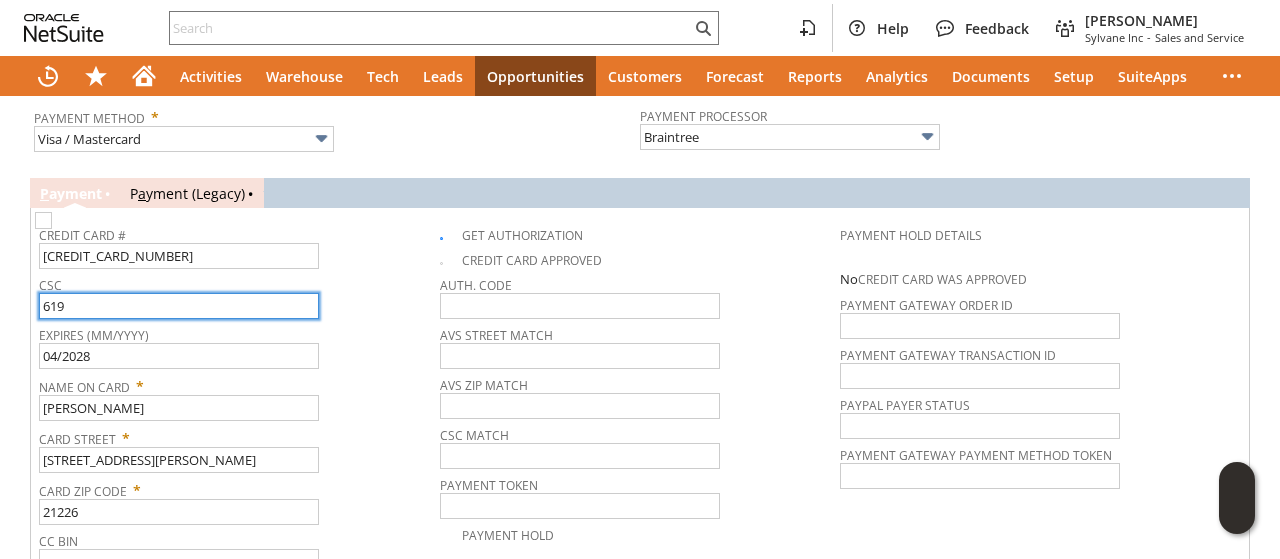 scroll, scrollTop: 1000, scrollLeft: 0, axis: vertical 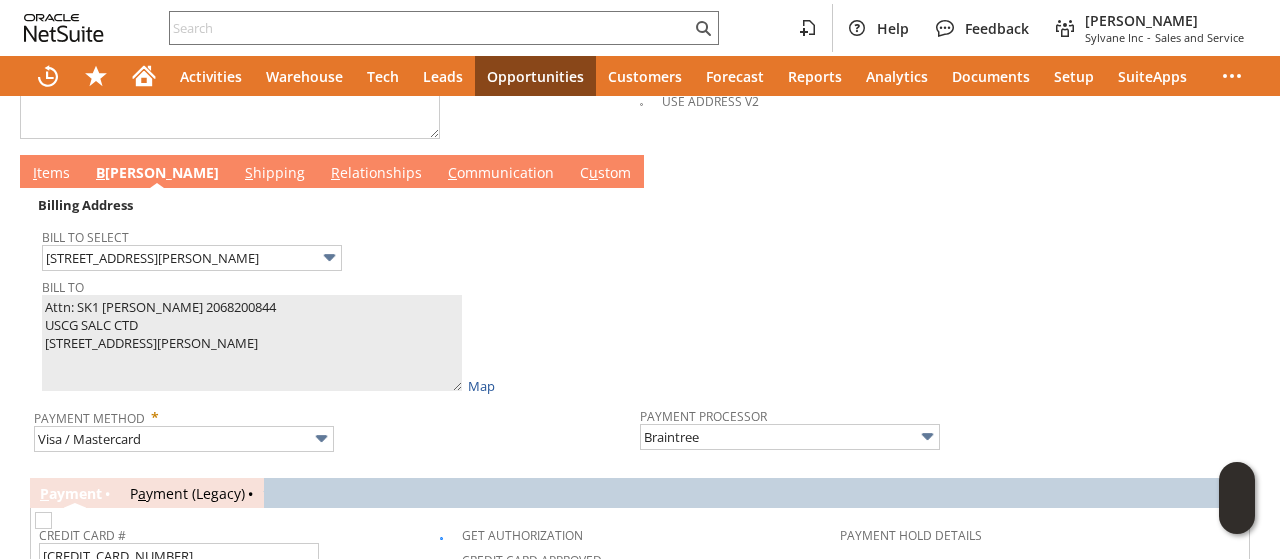 type on "619" 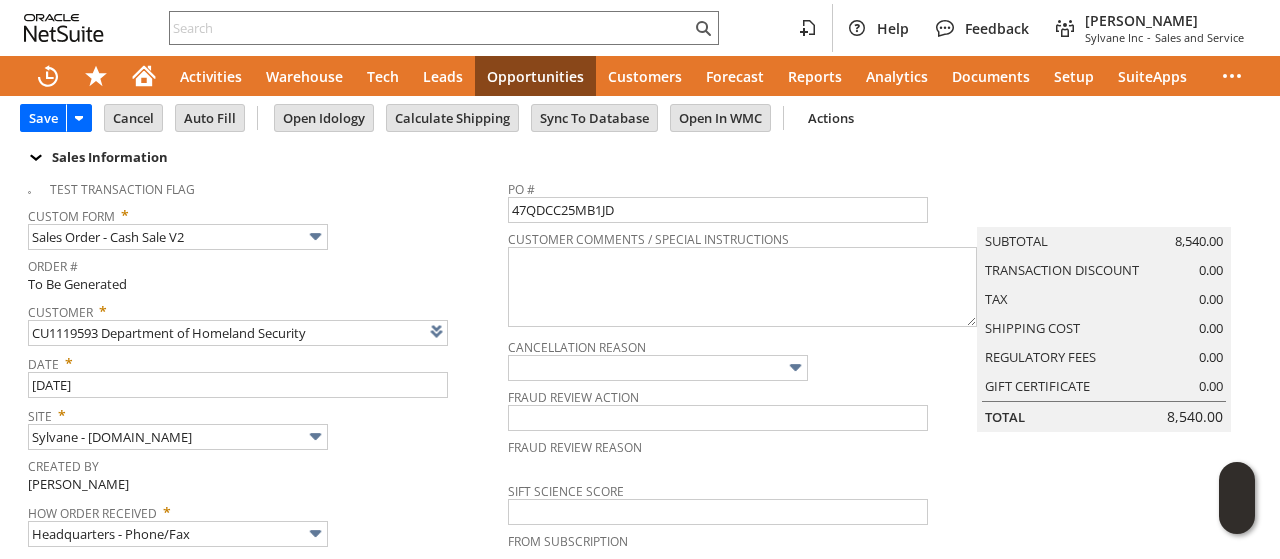 scroll, scrollTop: 0, scrollLeft: 0, axis: both 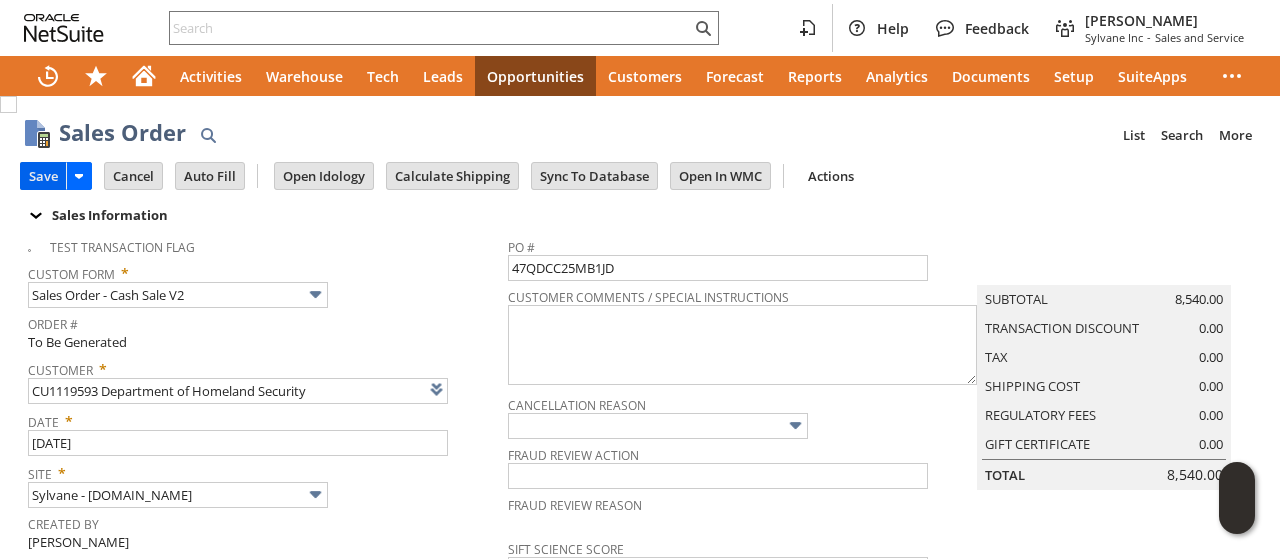 click on "Save" at bounding box center (43, 176) 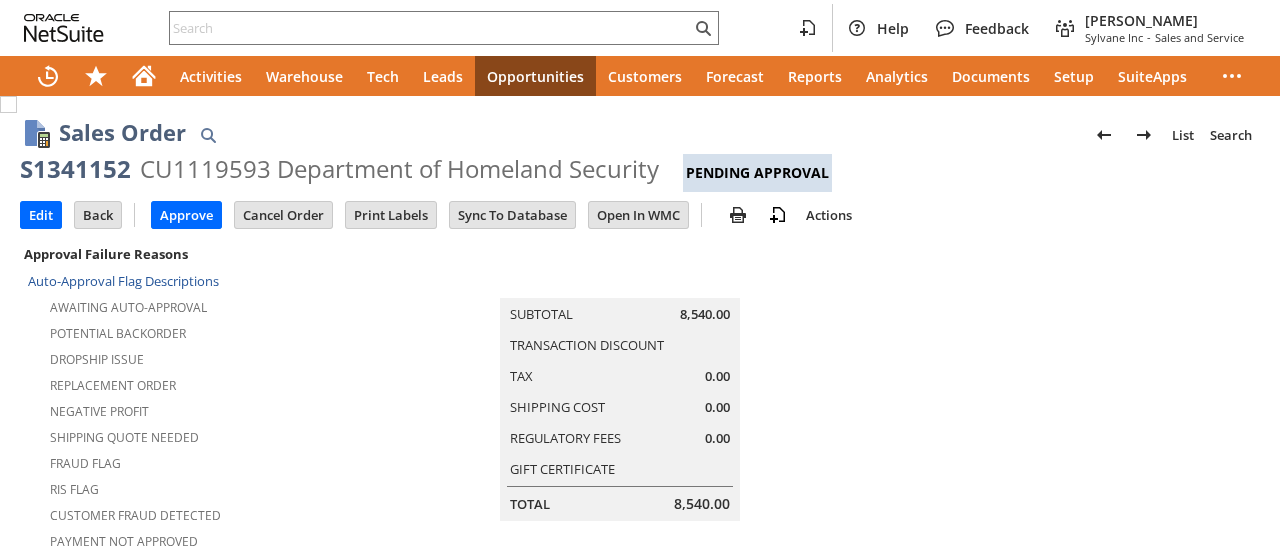 scroll, scrollTop: 0, scrollLeft: 0, axis: both 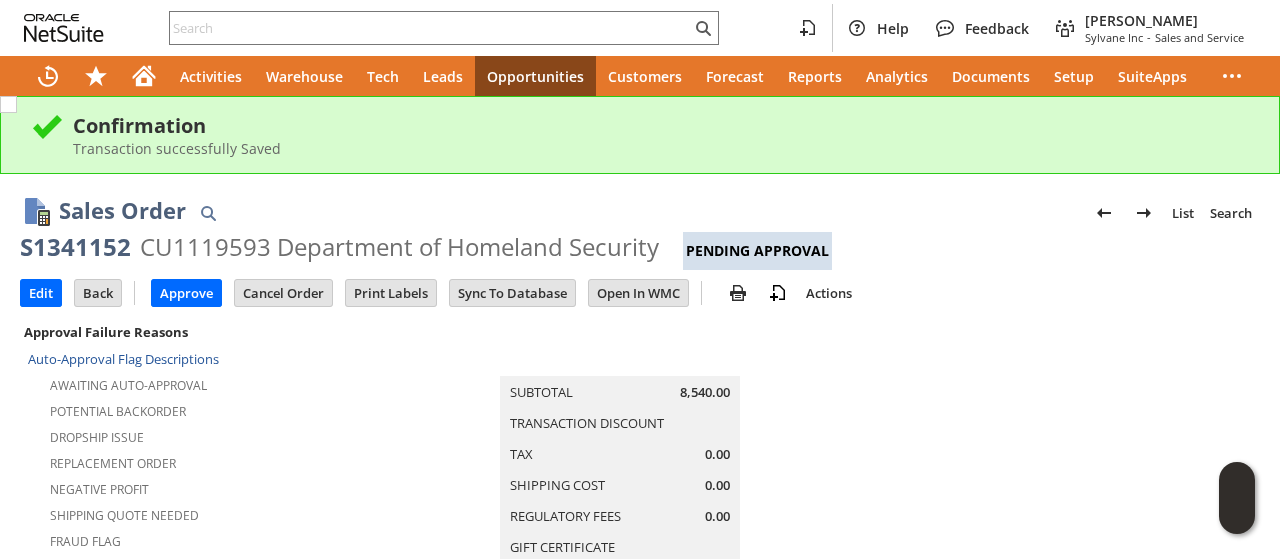 drag, startPoint x: 932, startPoint y: 400, endPoint x: 922, endPoint y: 398, distance: 10.198039 